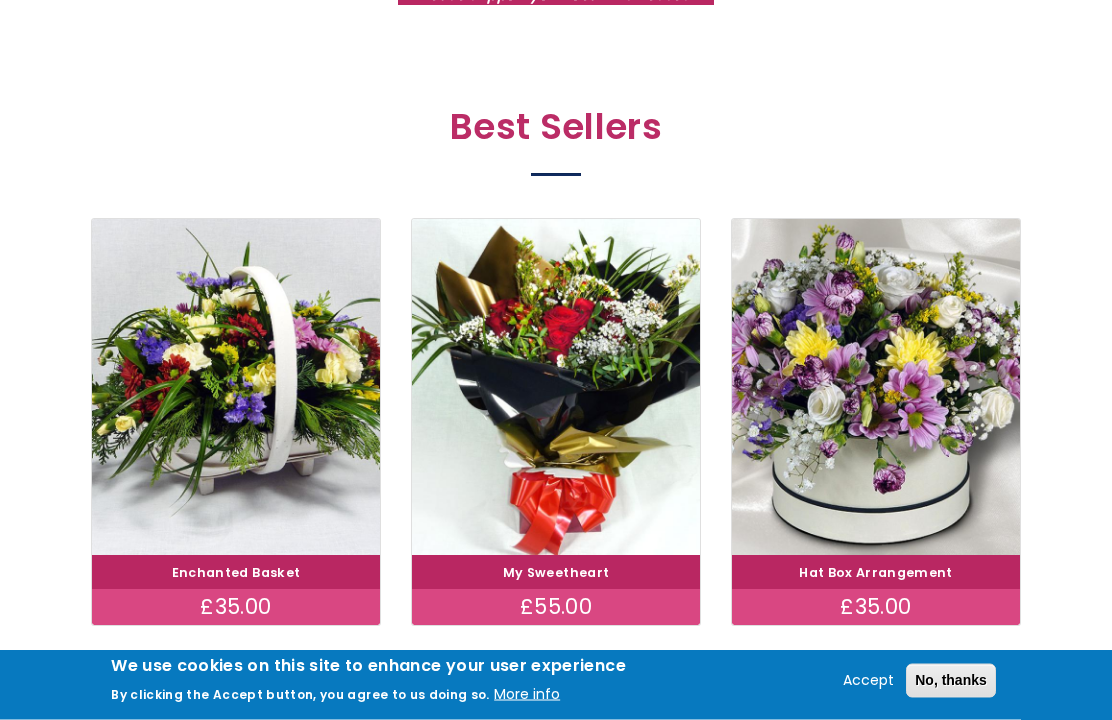 scroll, scrollTop: 1033, scrollLeft: 0, axis: vertical 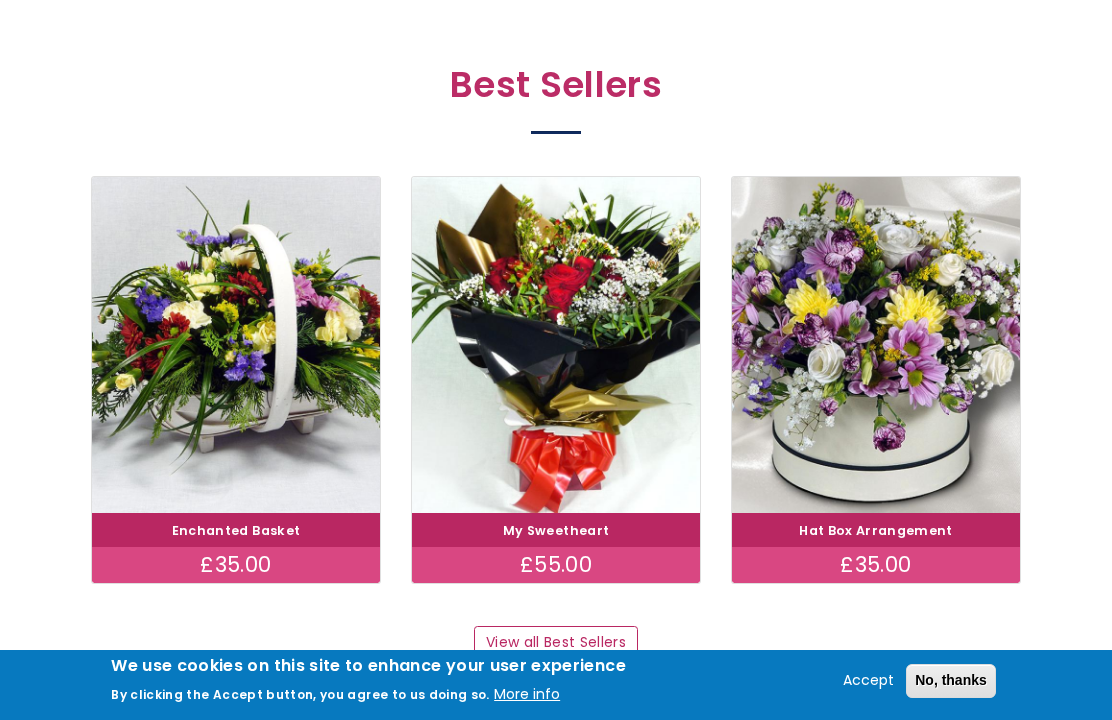 click on "View all Best Sellers" at bounding box center [555, 643] 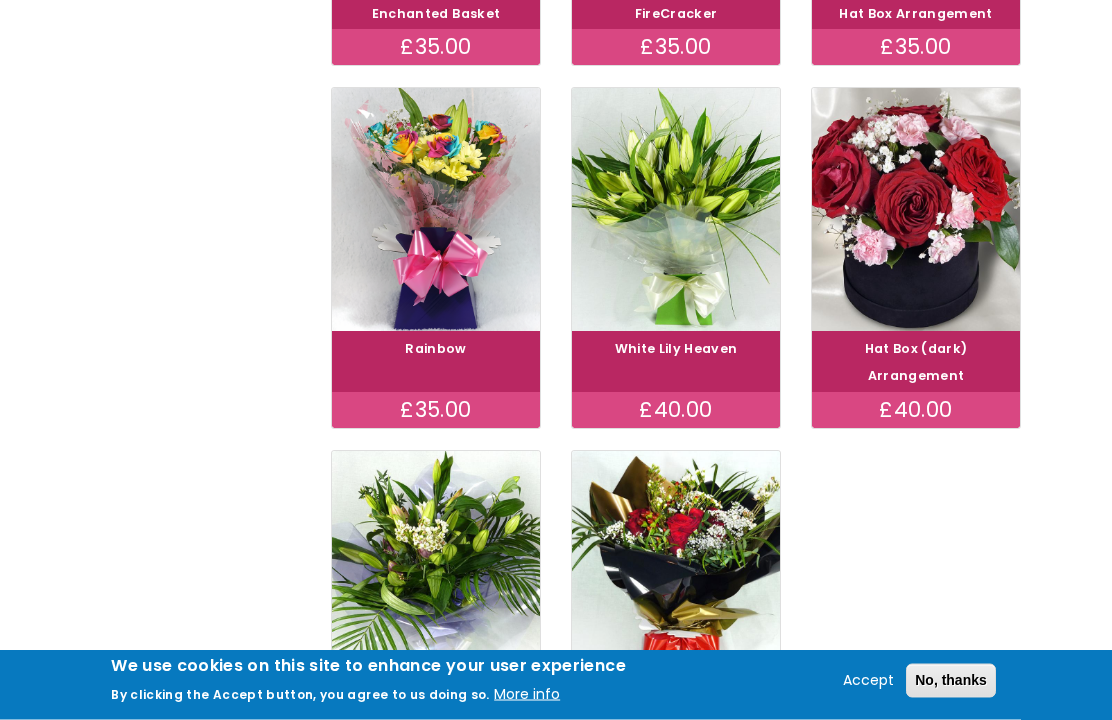 scroll, scrollTop: 663, scrollLeft: 0, axis: vertical 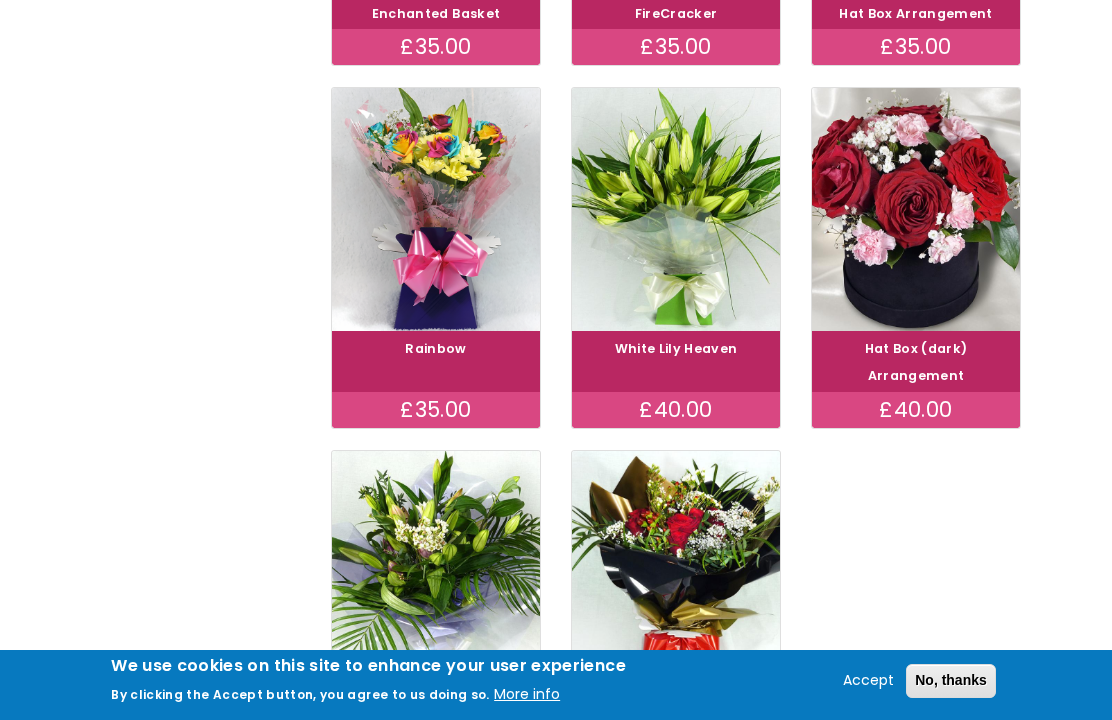 click at bounding box center (436, 209) 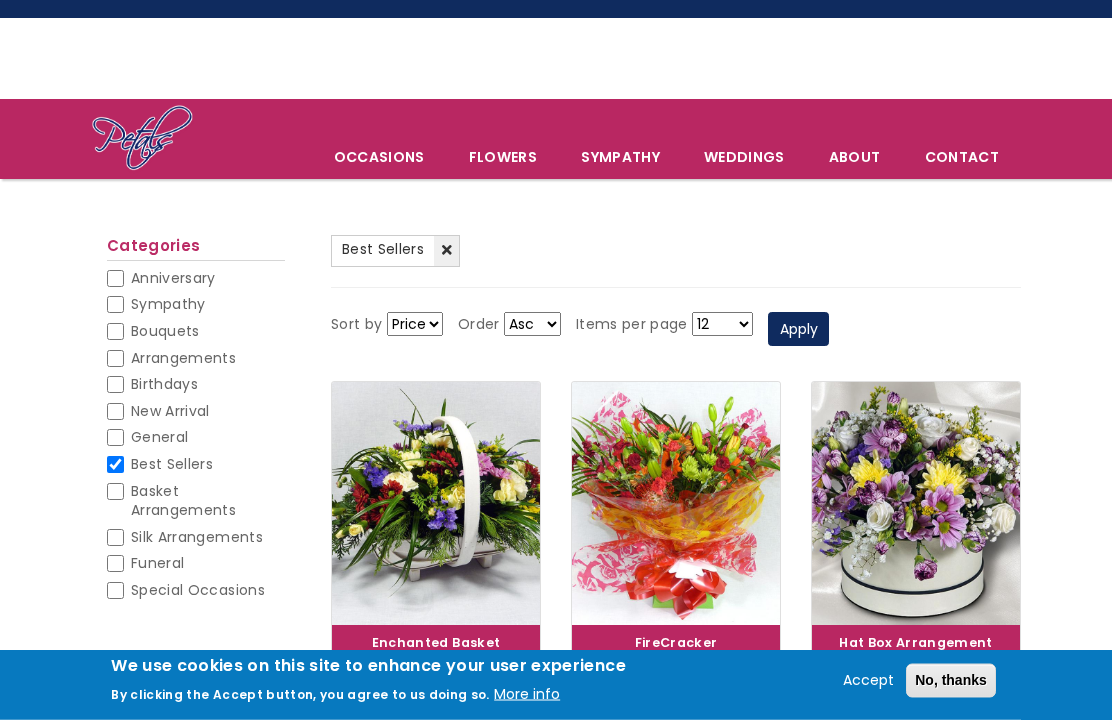 scroll, scrollTop: 0, scrollLeft: 0, axis: both 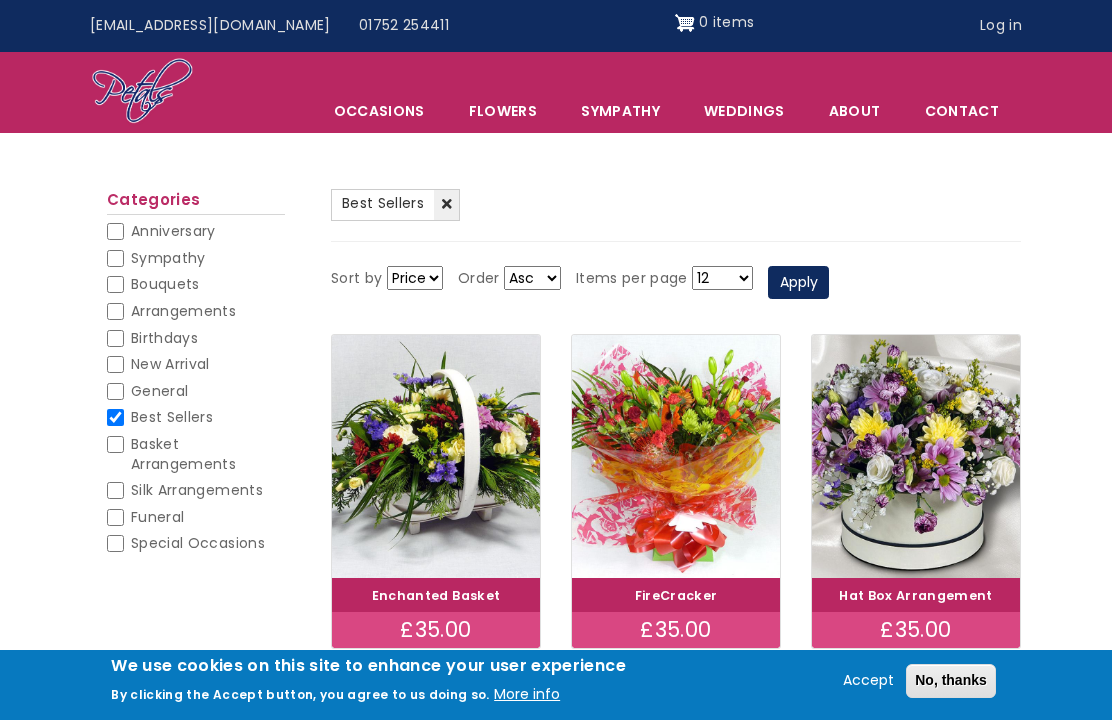 click on "12 18 24 30 - All -" at bounding box center (722, 278) 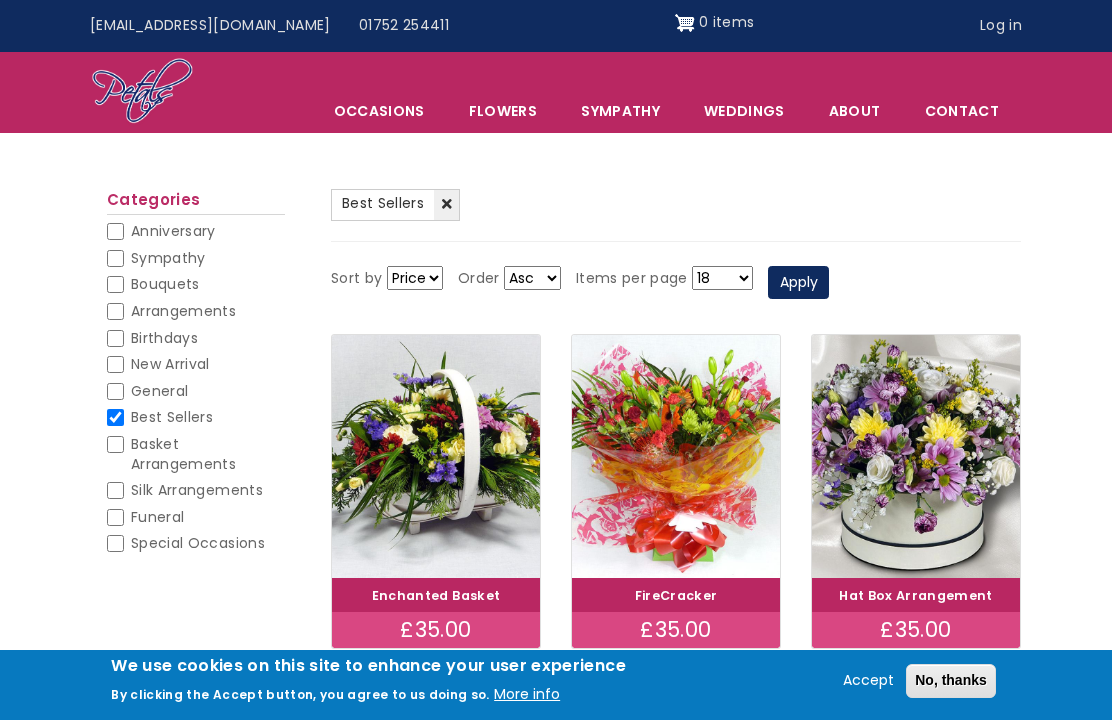 click on "Apply" at bounding box center [798, 283] 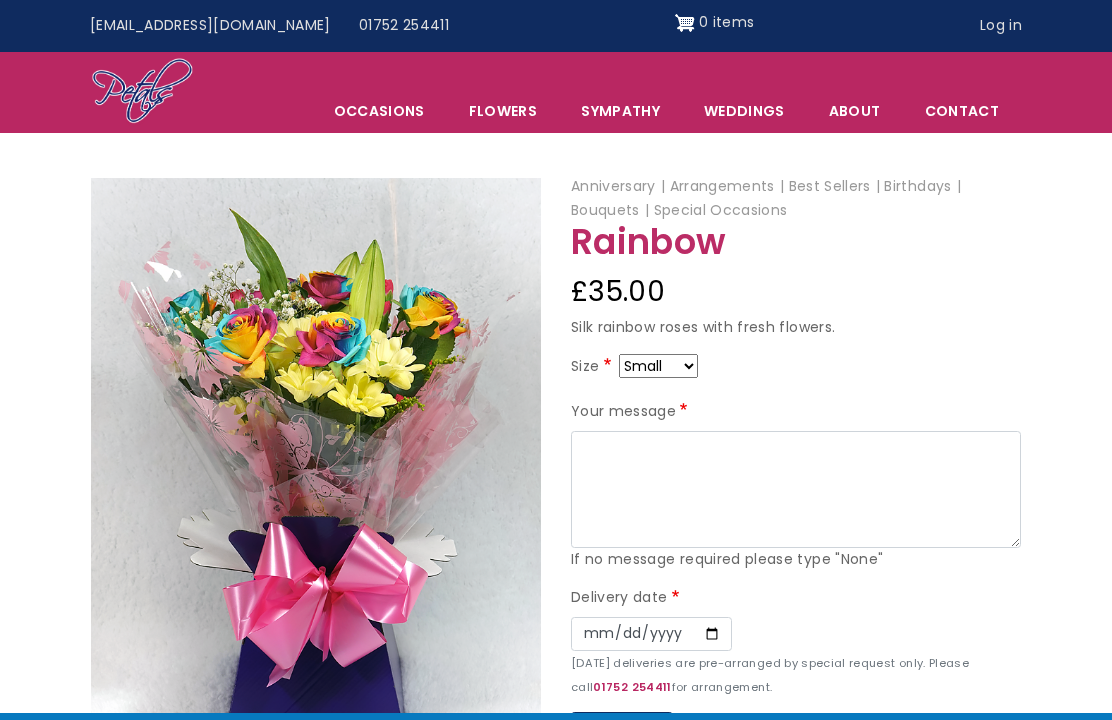 scroll, scrollTop: 0, scrollLeft: 0, axis: both 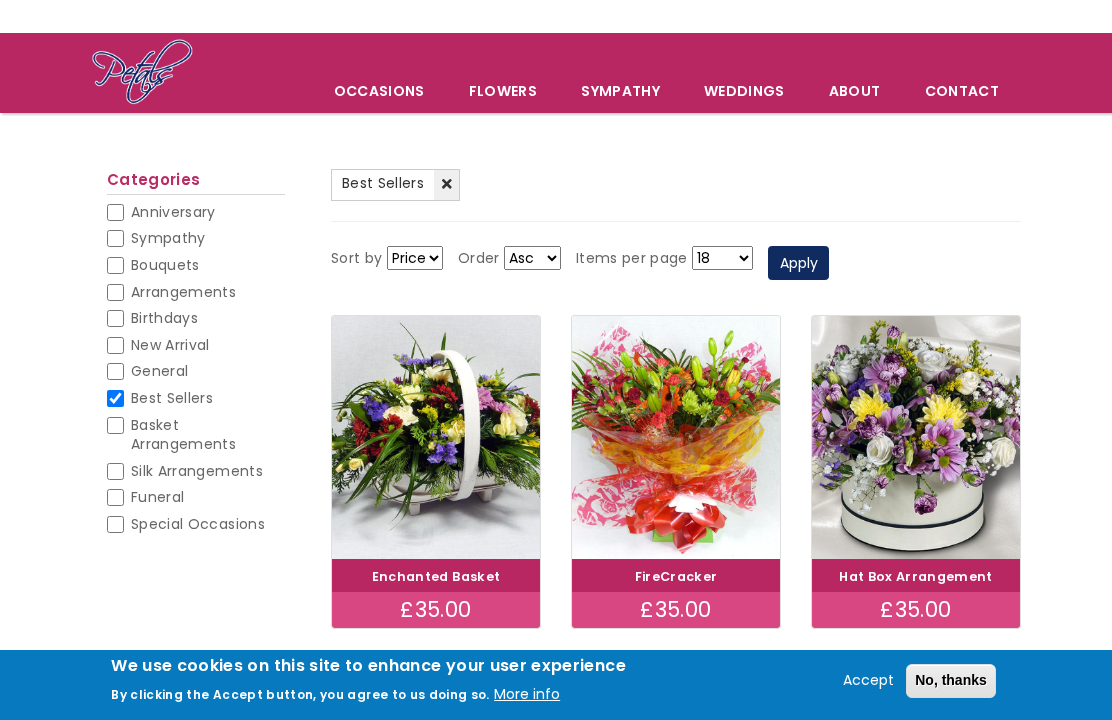 click on "Best Sellers" at bounding box center [115, 398] 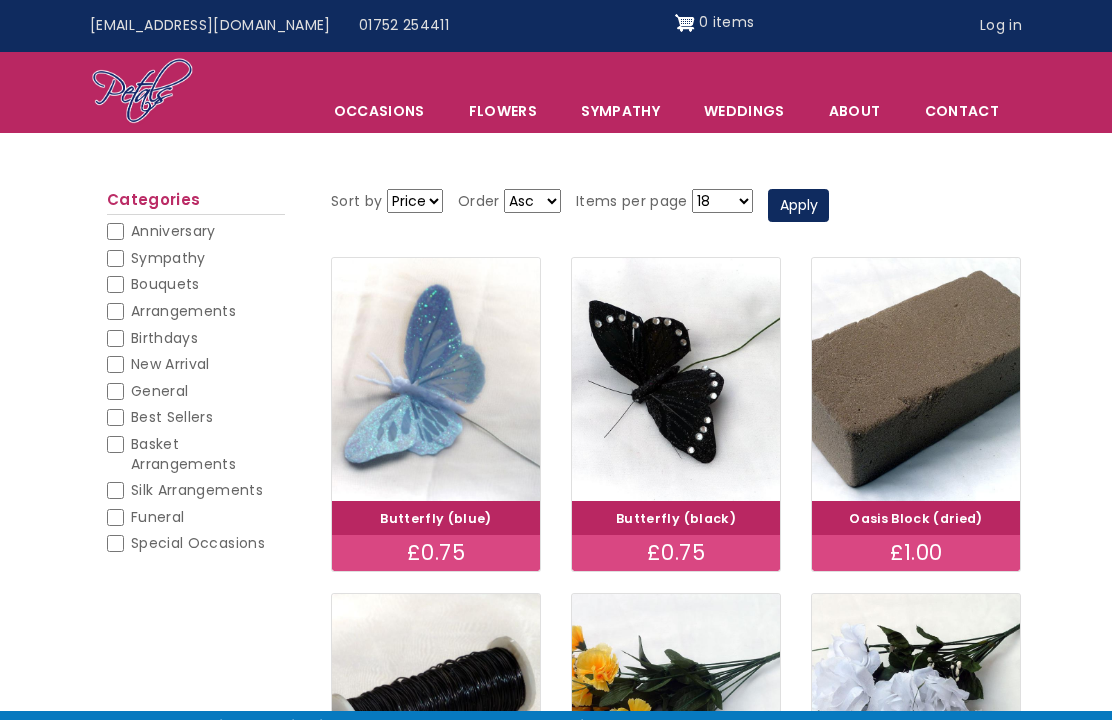 scroll, scrollTop: 0, scrollLeft: 0, axis: both 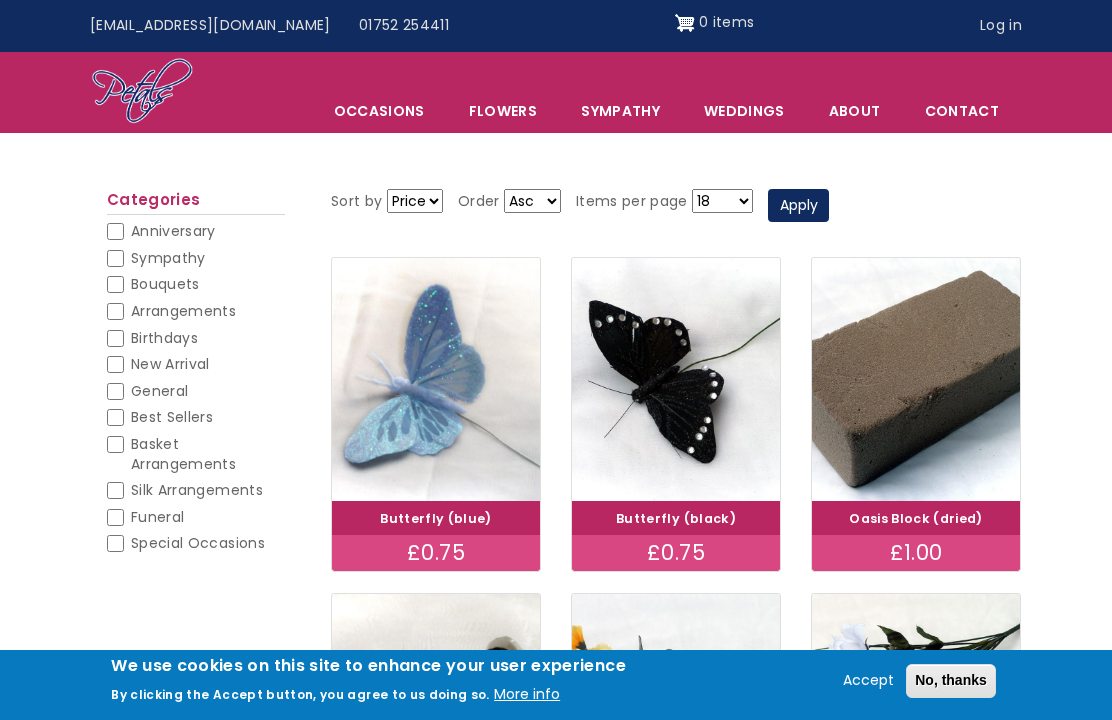 click on "Bouquets" at bounding box center [115, 284] 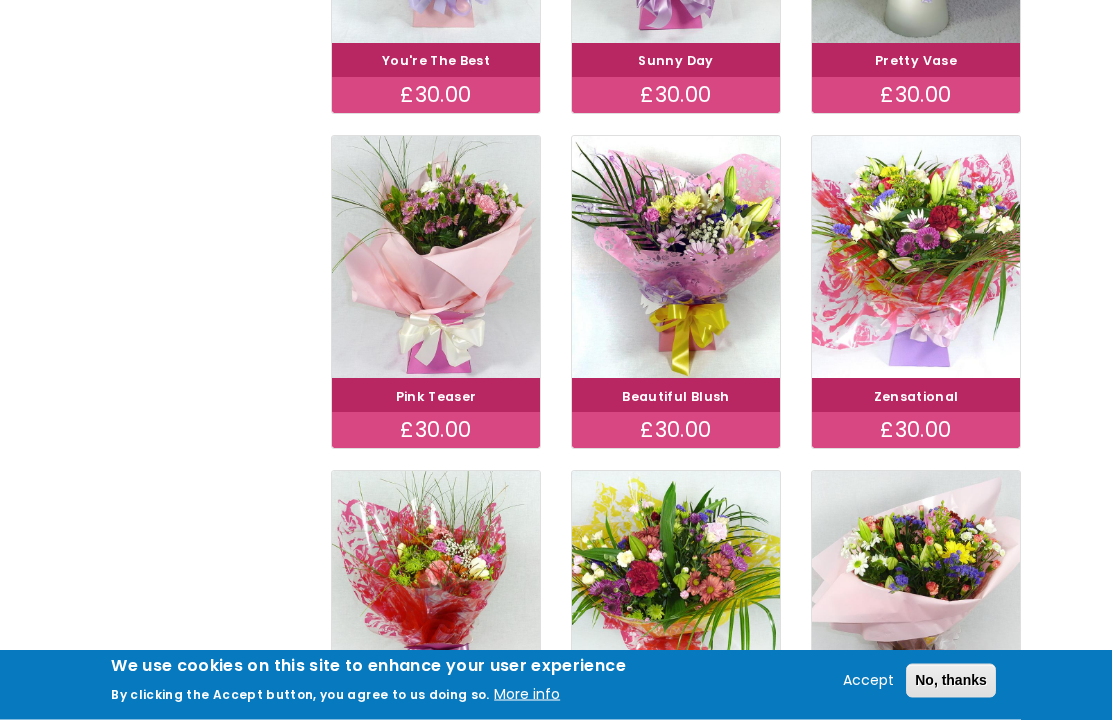 scroll, scrollTop: 951, scrollLeft: 0, axis: vertical 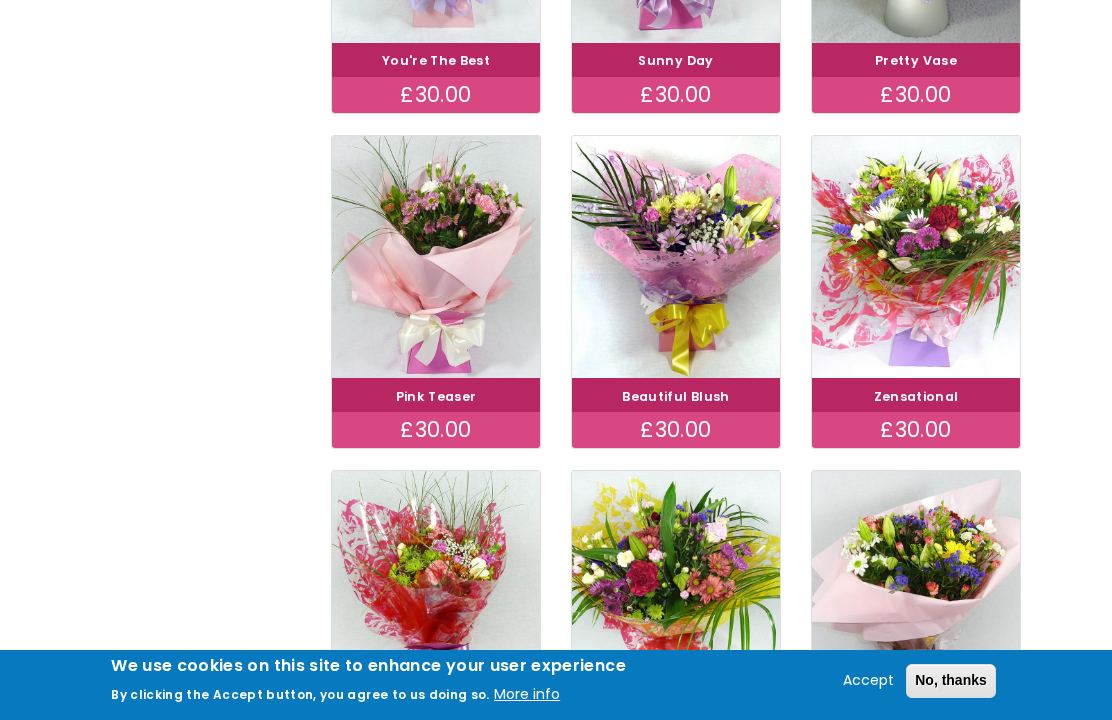 click on "Beautiful Blush" at bounding box center [675, 396] 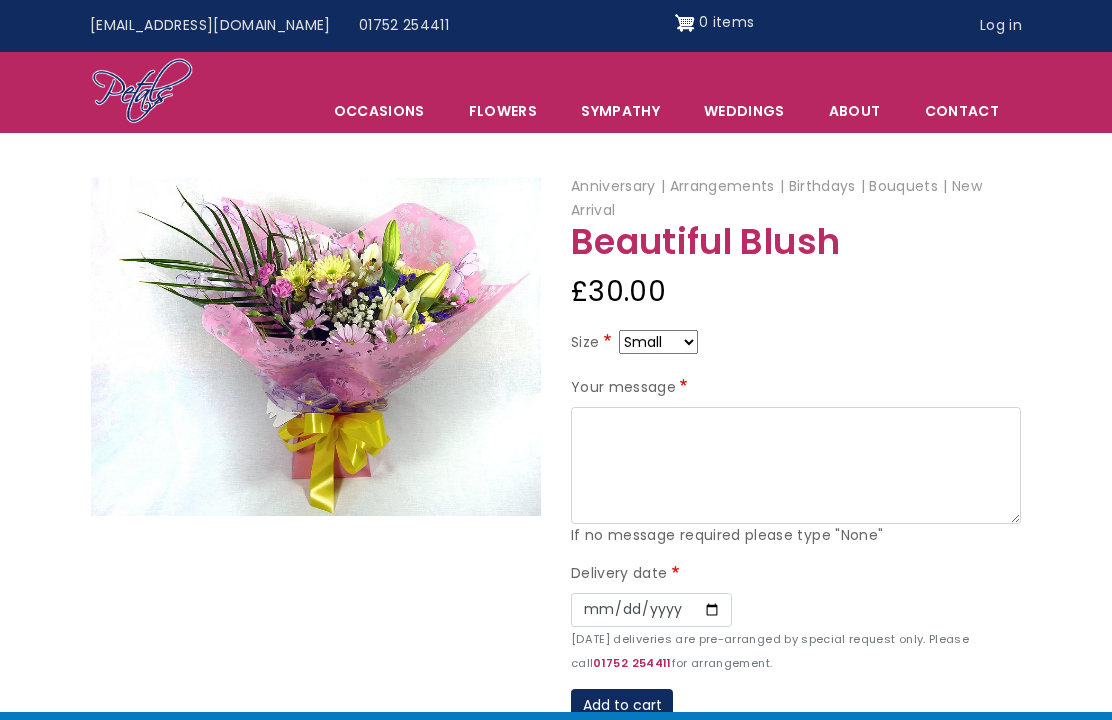 scroll, scrollTop: 0, scrollLeft: 0, axis: both 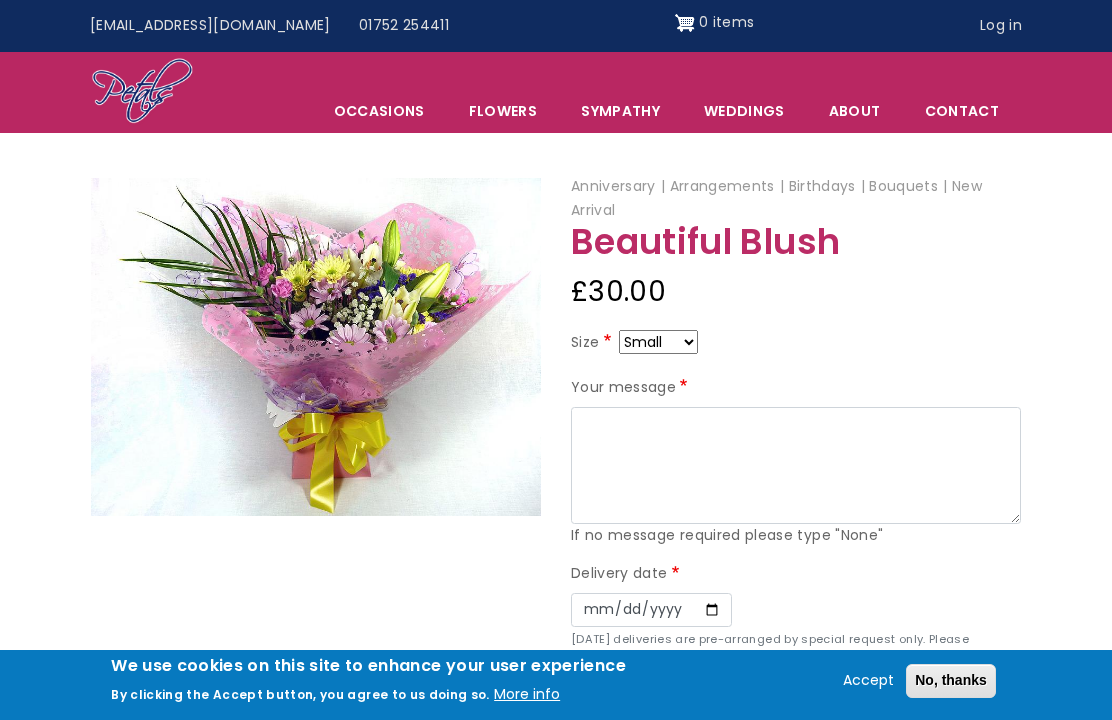 click on "Small Medium Large" at bounding box center (658, 342) 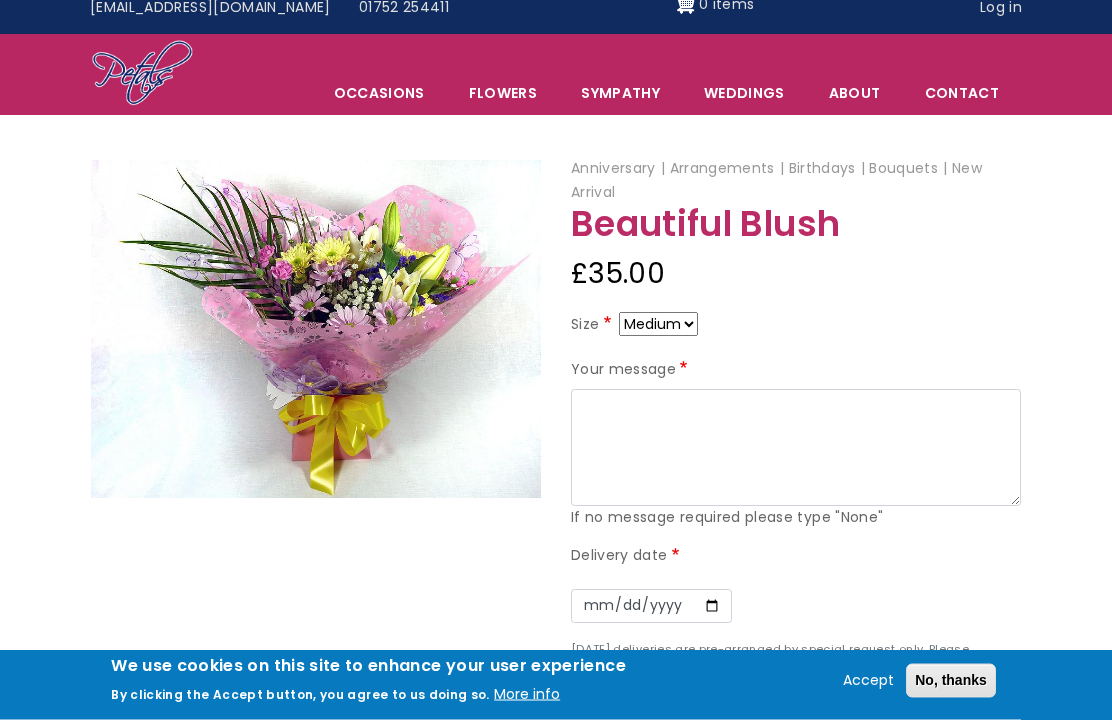 scroll, scrollTop: 21, scrollLeft: 0, axis: vertical 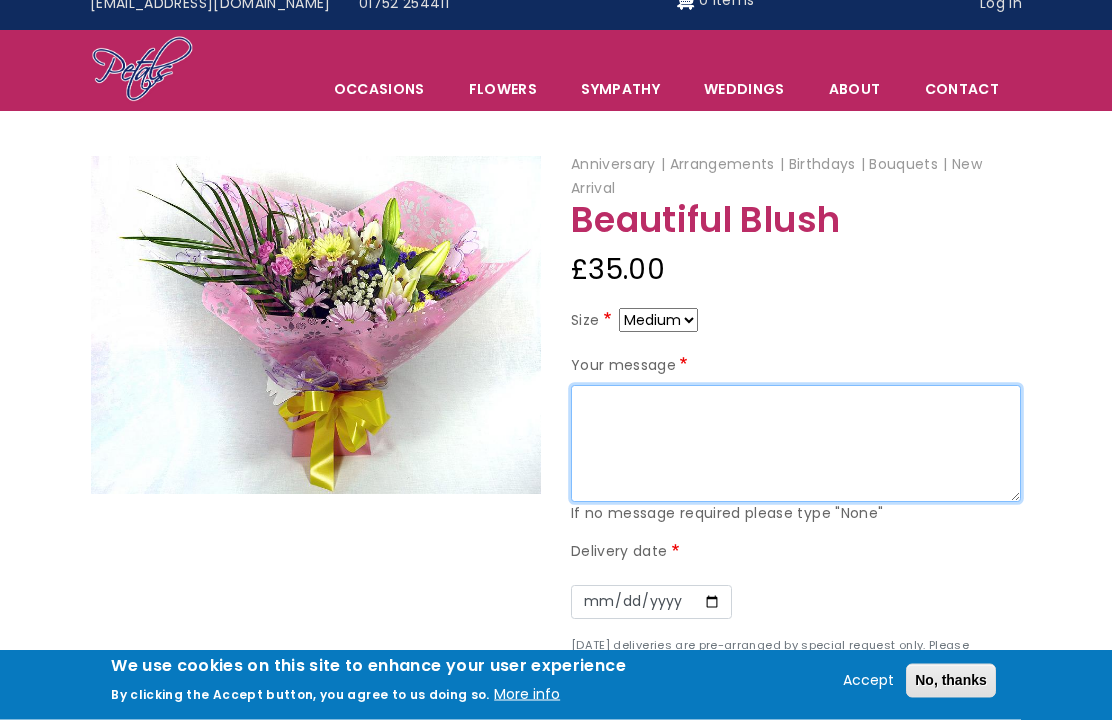 click on "Your message" at bounding box center [796, 445] 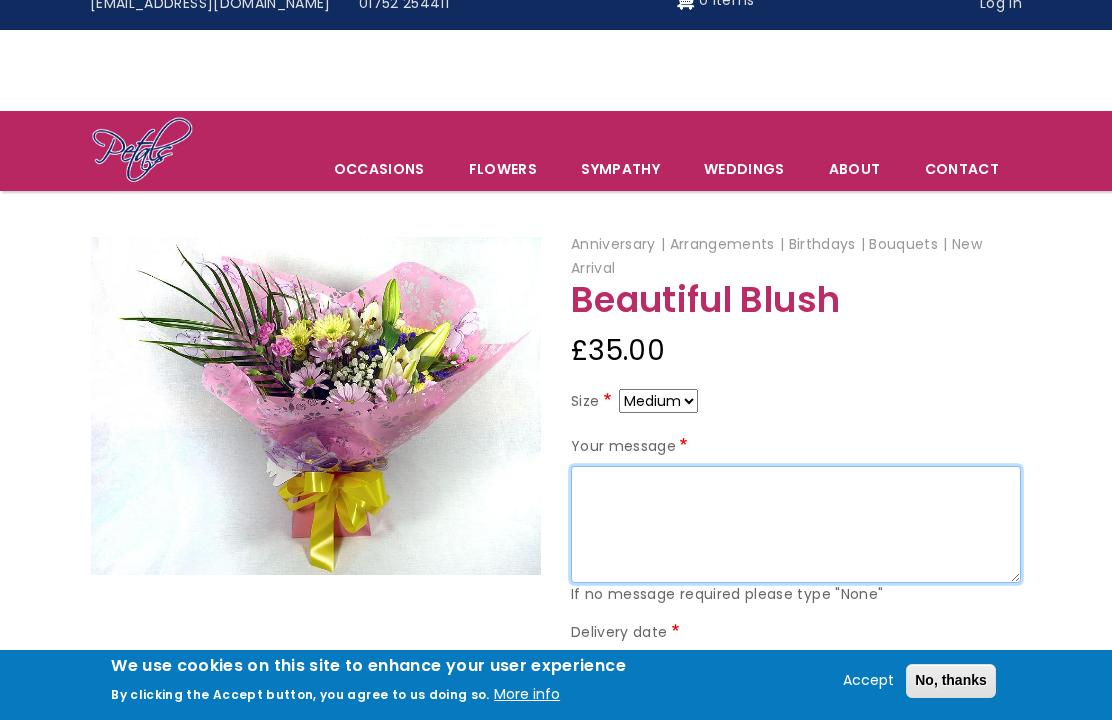 scroll, scrollTop: 21, scrollLeft: 15, axis: both 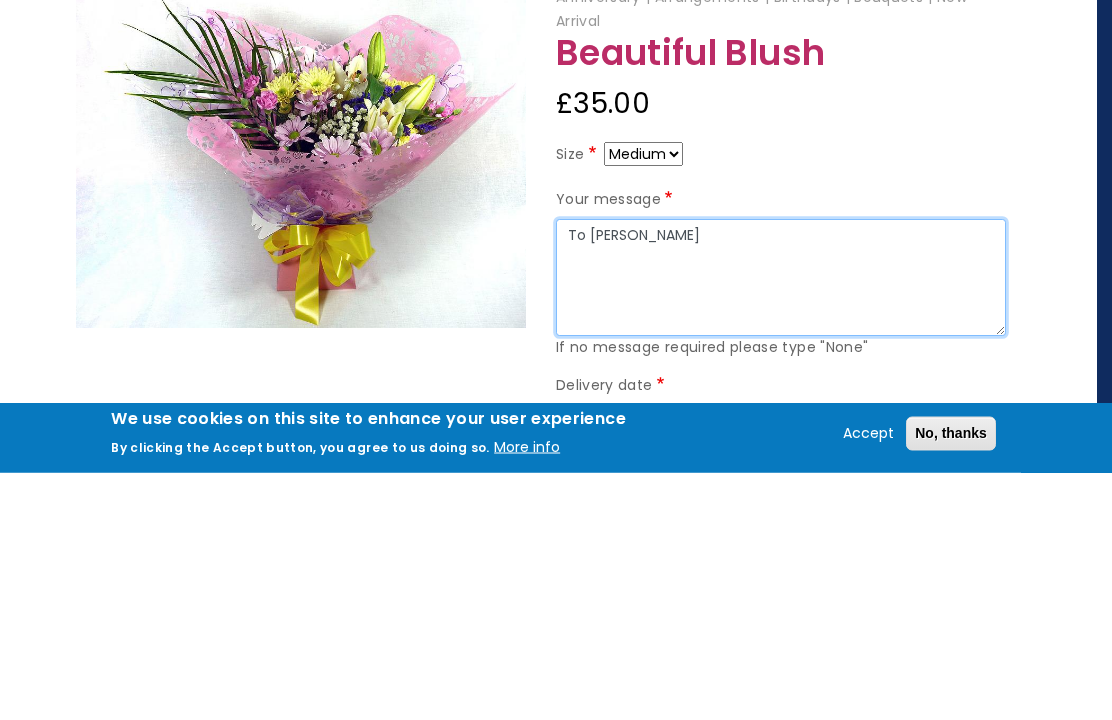 click on "To Heidi" at bounding box center [781, 526] 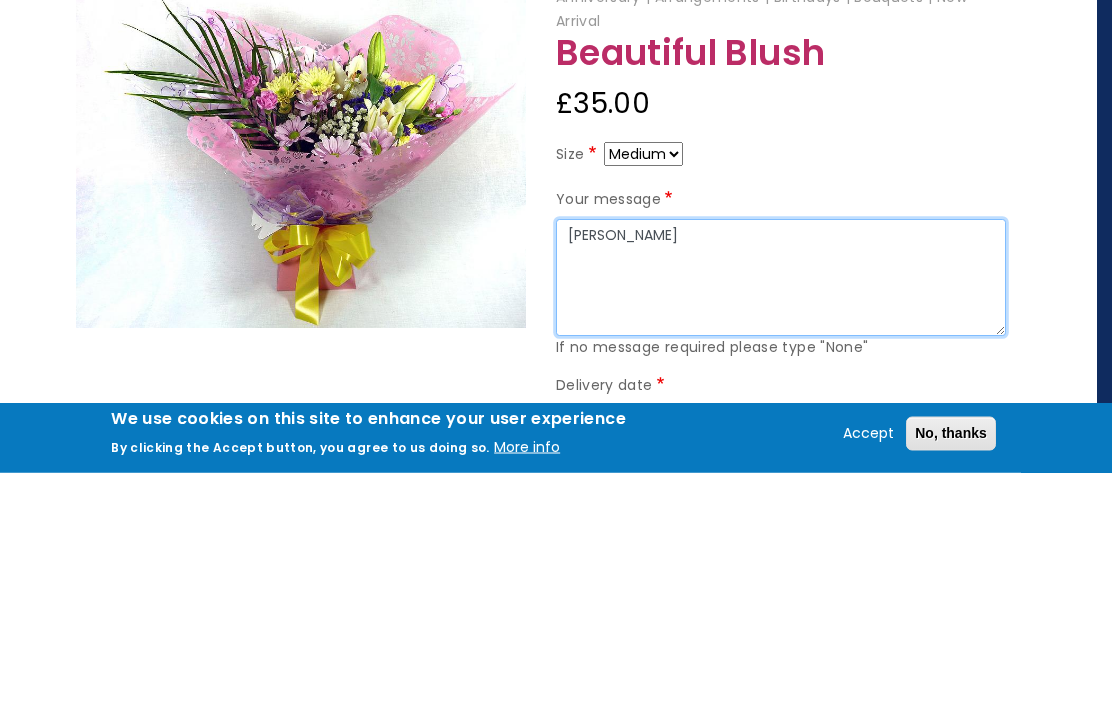 click on "Heidi" at bounding box center (781, 526) 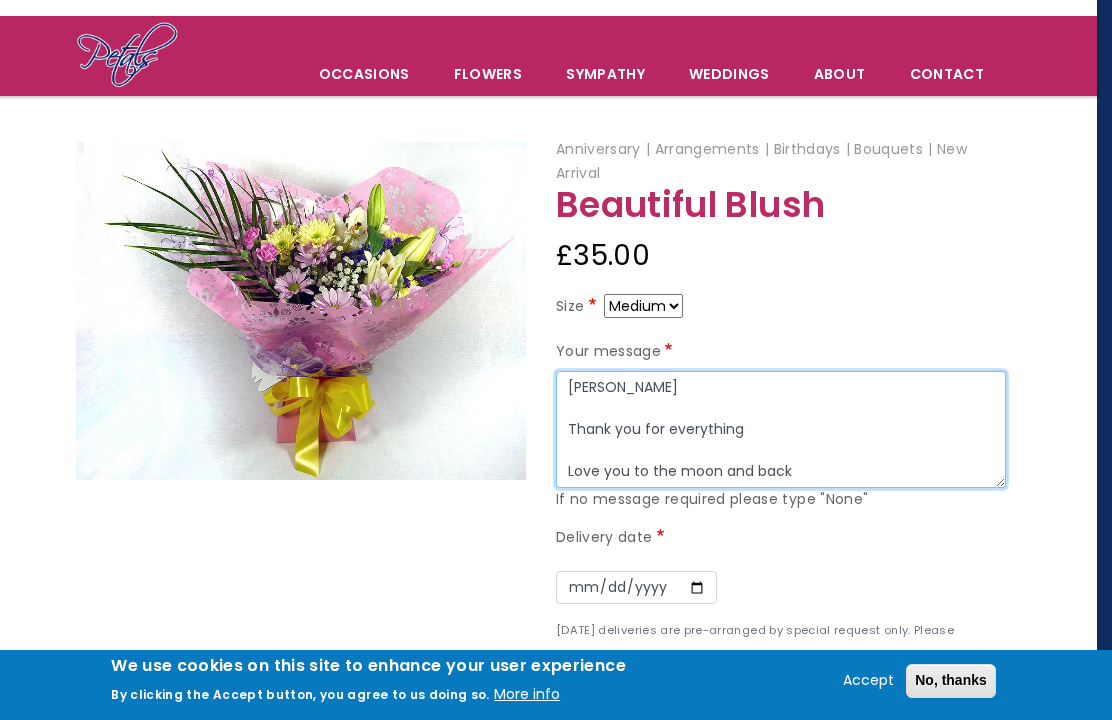 scroll, scrollTop: 116, scrollLeft: 15, axis: both 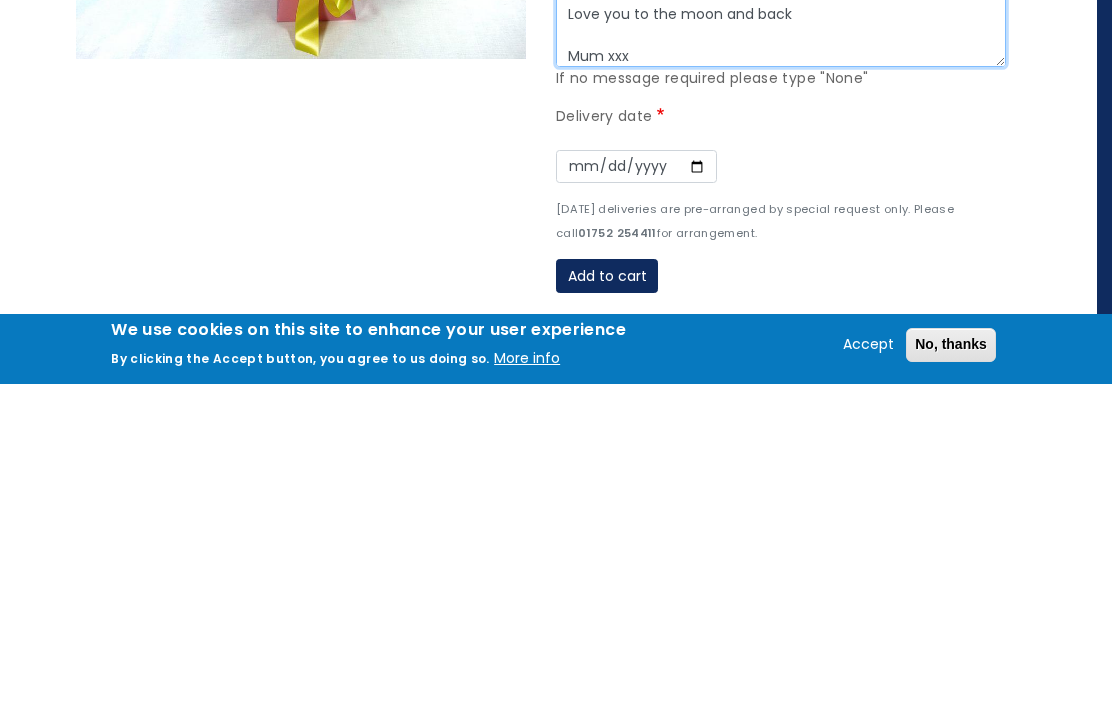 type on "Heidi
Thank you for everything
Love you to the moon and back
Mum xxx" 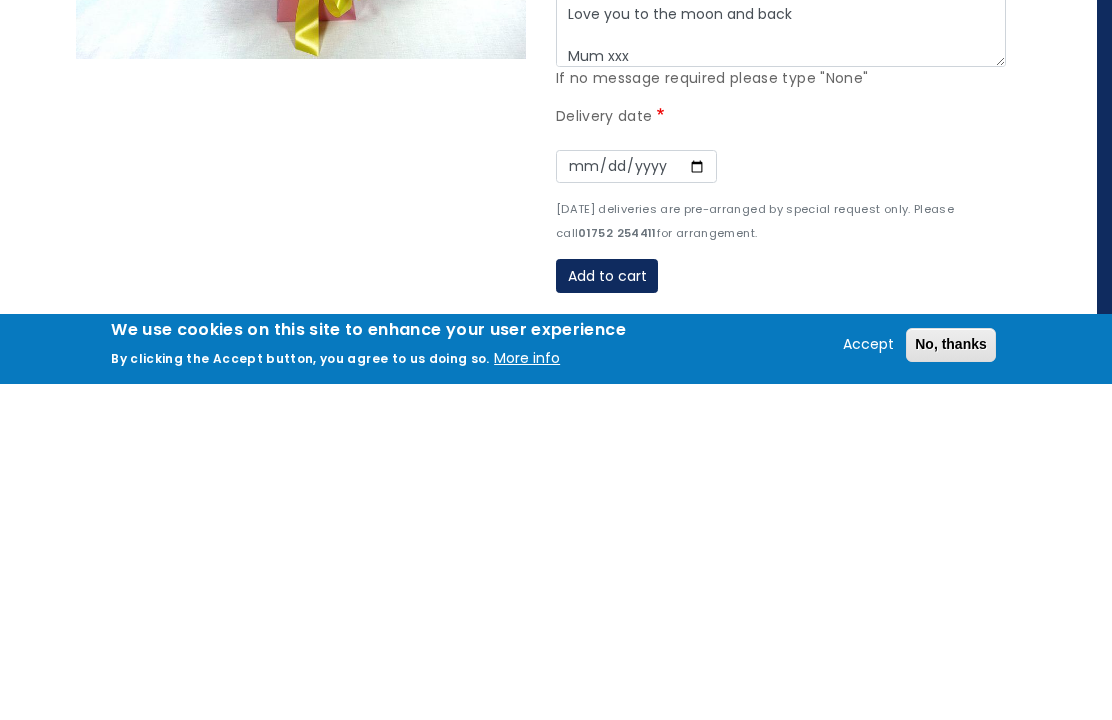 click on "Add to cart" at bounding box center (607, 612) 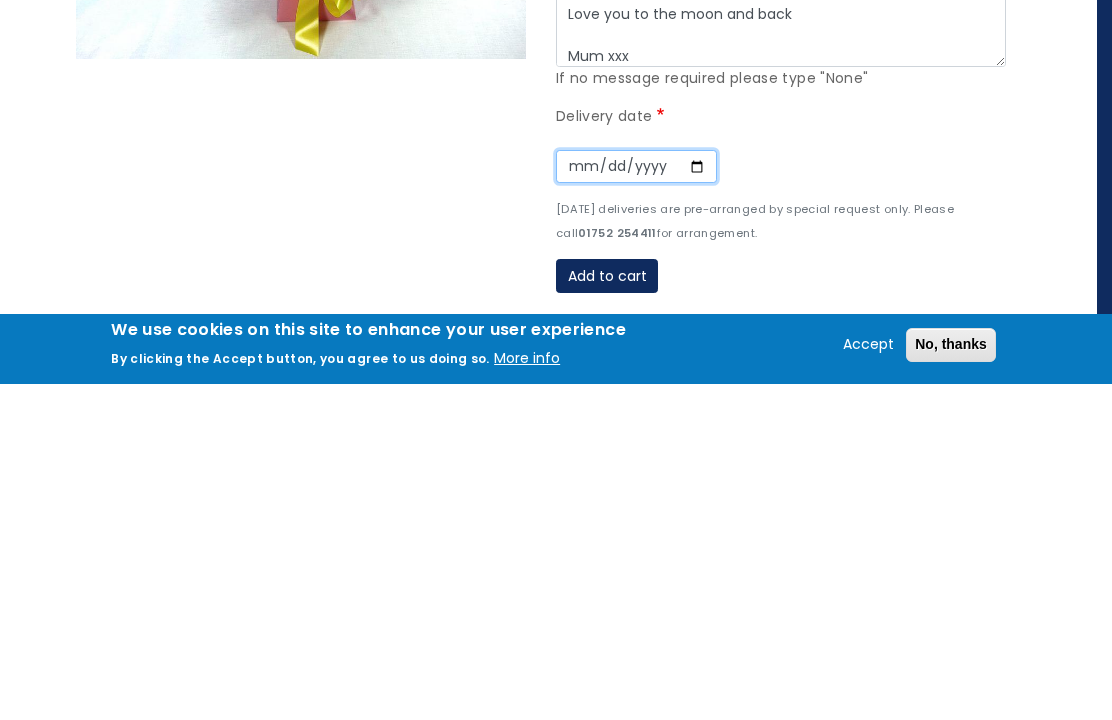 scroll, scrollTop: 539, scrollLeft: 15, axis: both 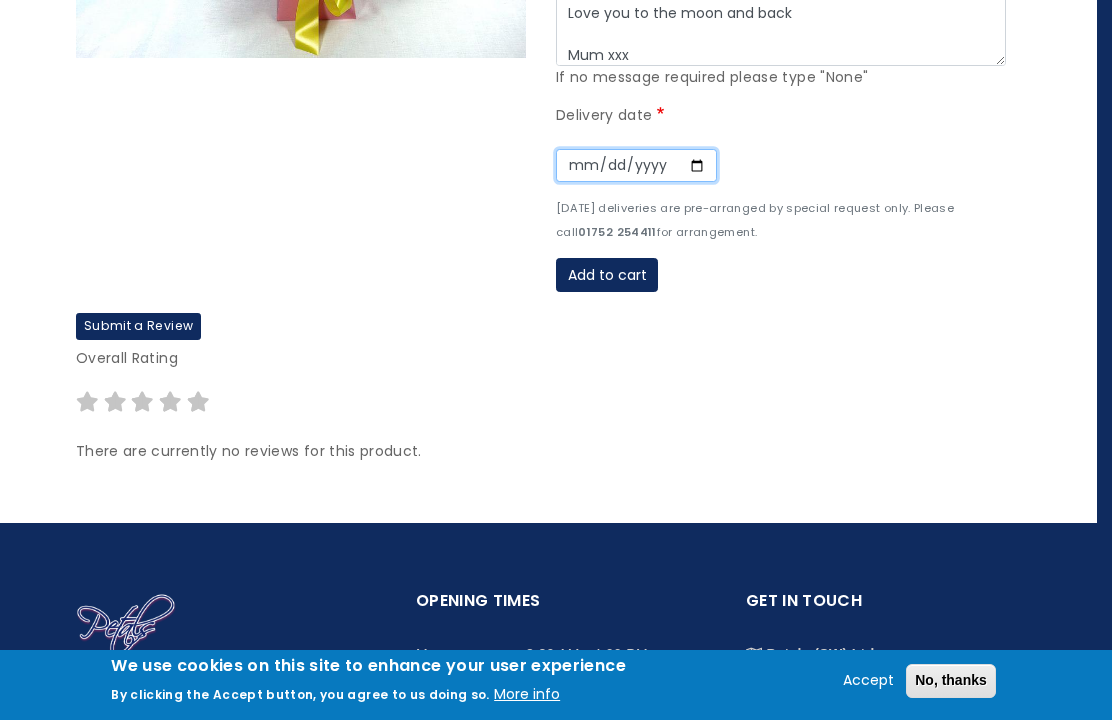 click on "Date" at bounding box center [636, 166] 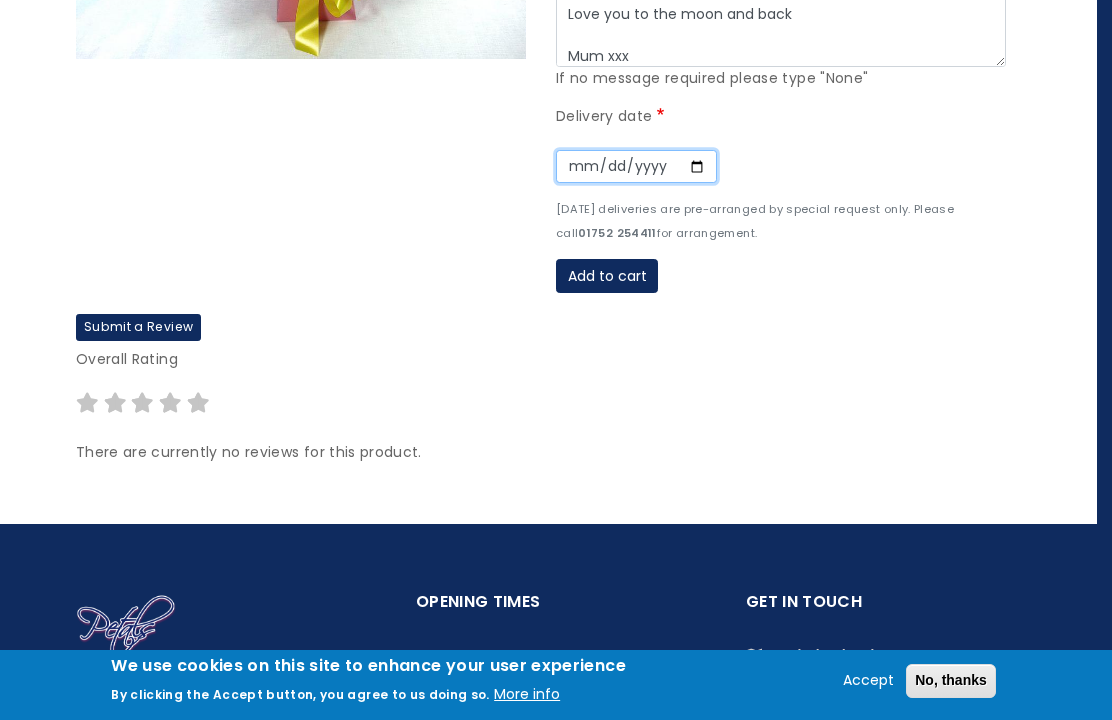 type on "2025-07-09" 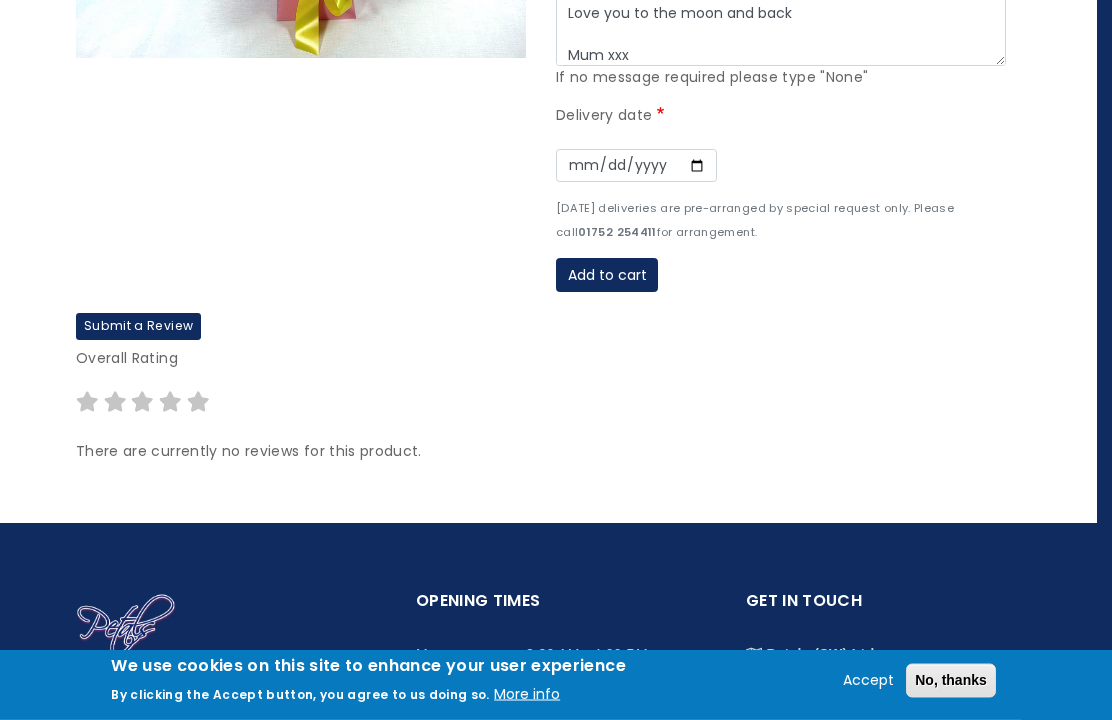 click on "Add to cart" at bounding box center (607, 276) 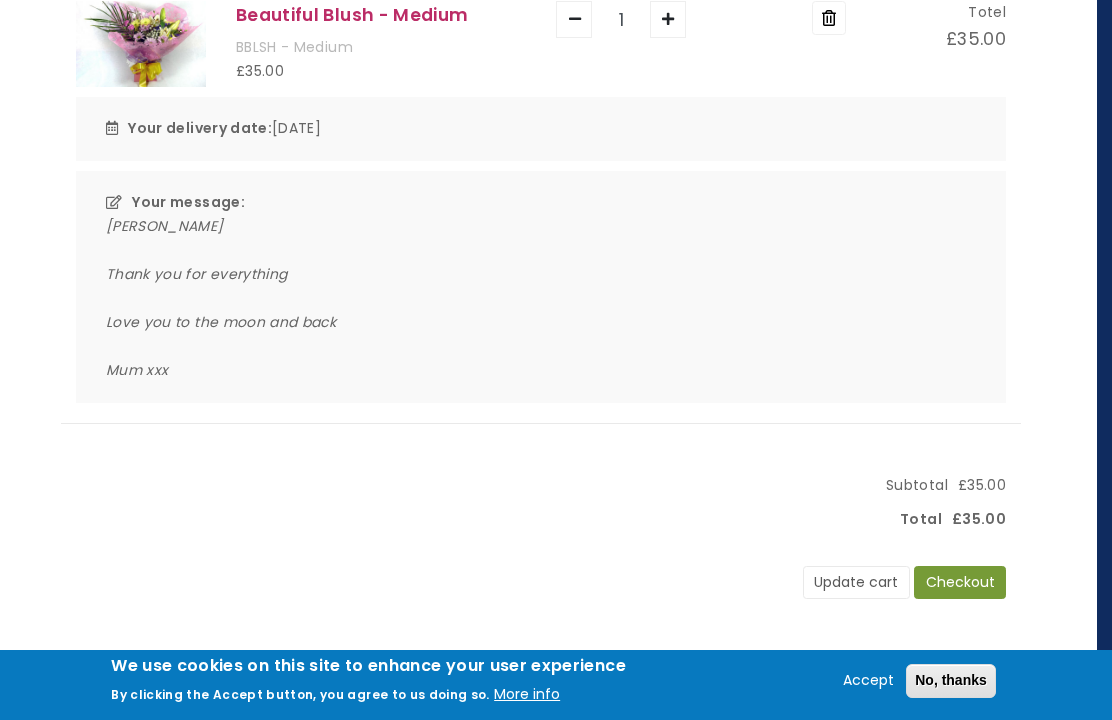 scroll, scrollTop: 374, scrollLeft: 15, axis: both 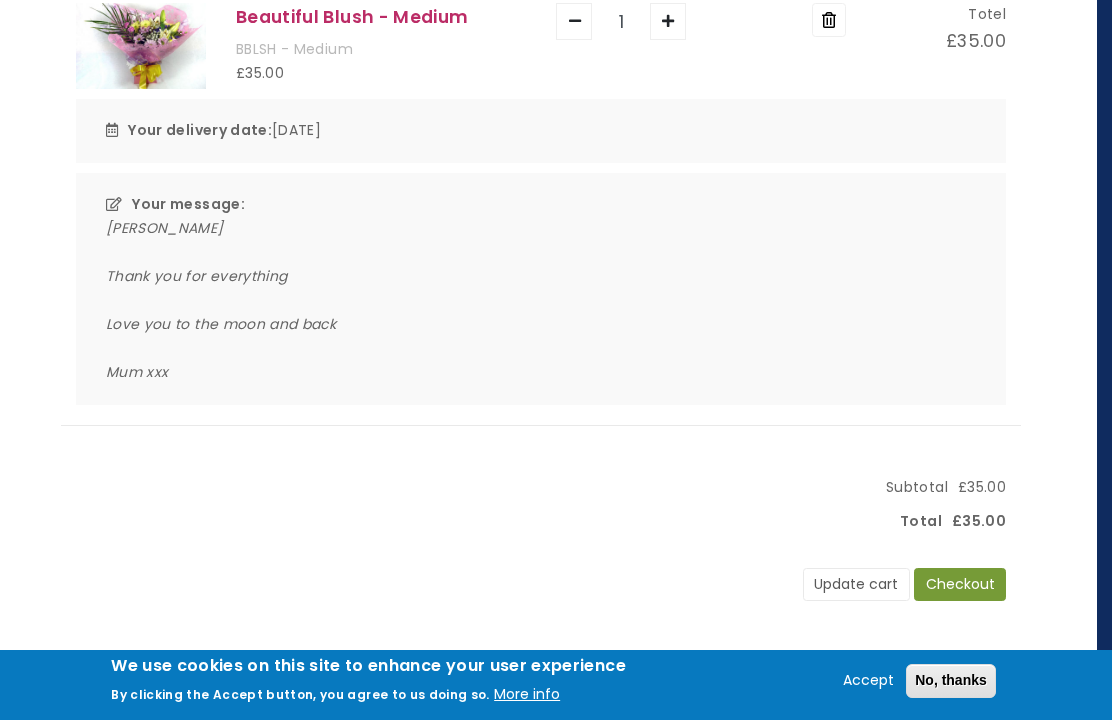 click on "Checkout" at bounding box center [960, 585] 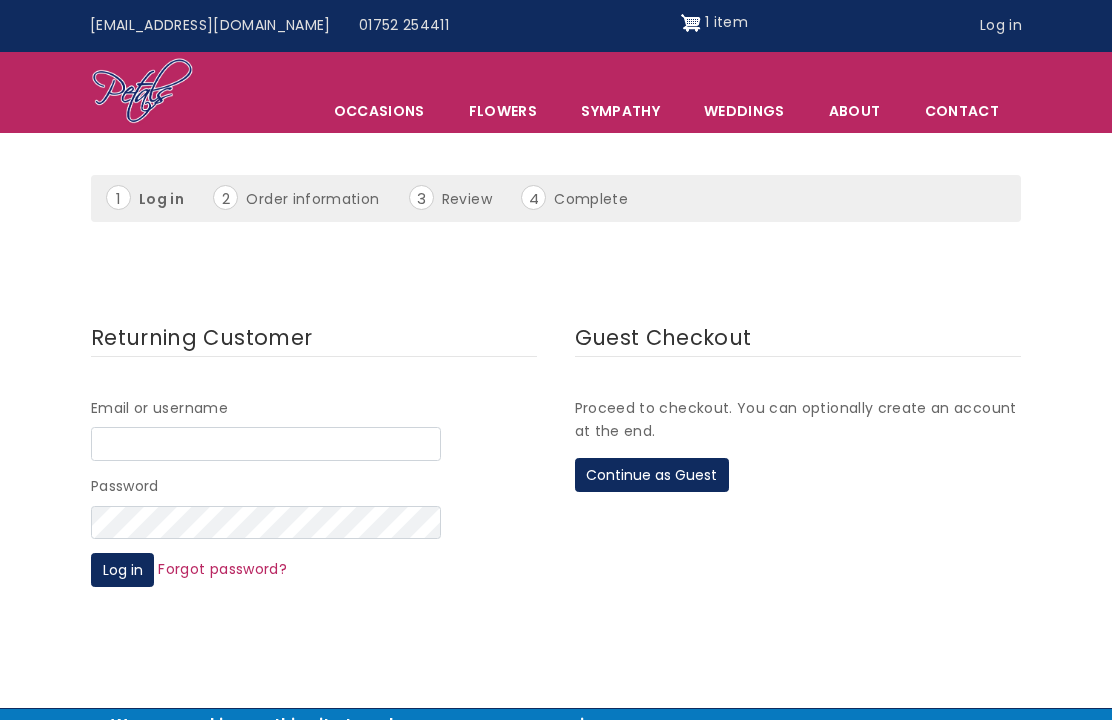 scroll, scrollTop: 0, scrollLeft: 0, axis: both 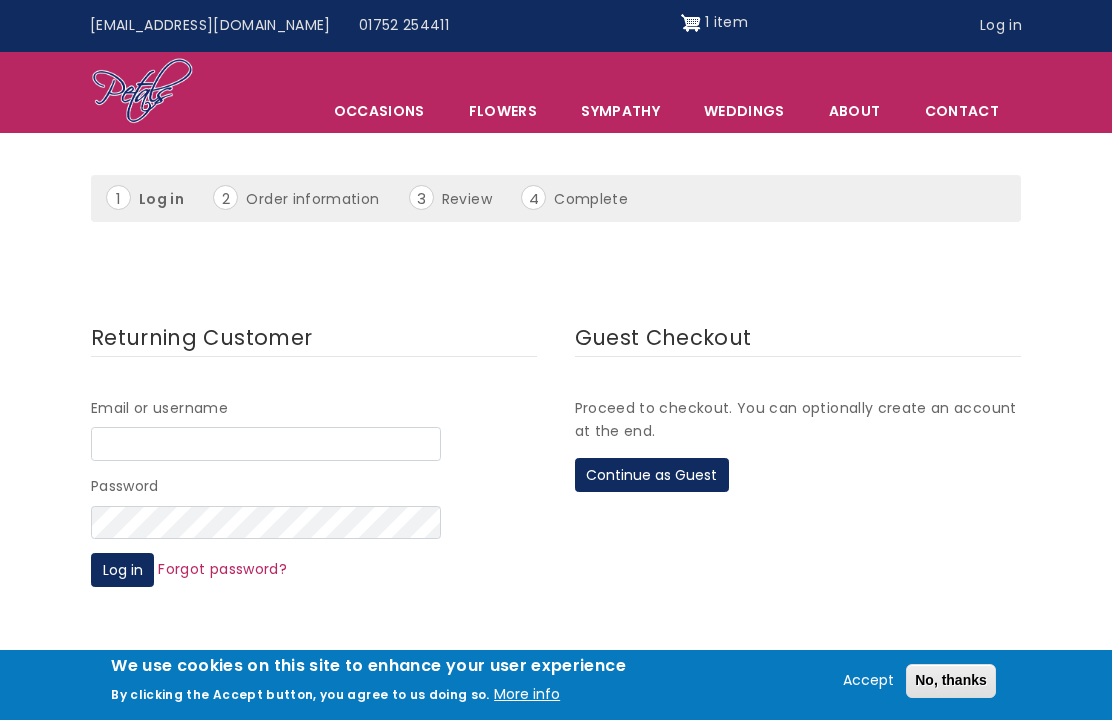 click on "Continue as Guest" at bounding box center (652, 475) 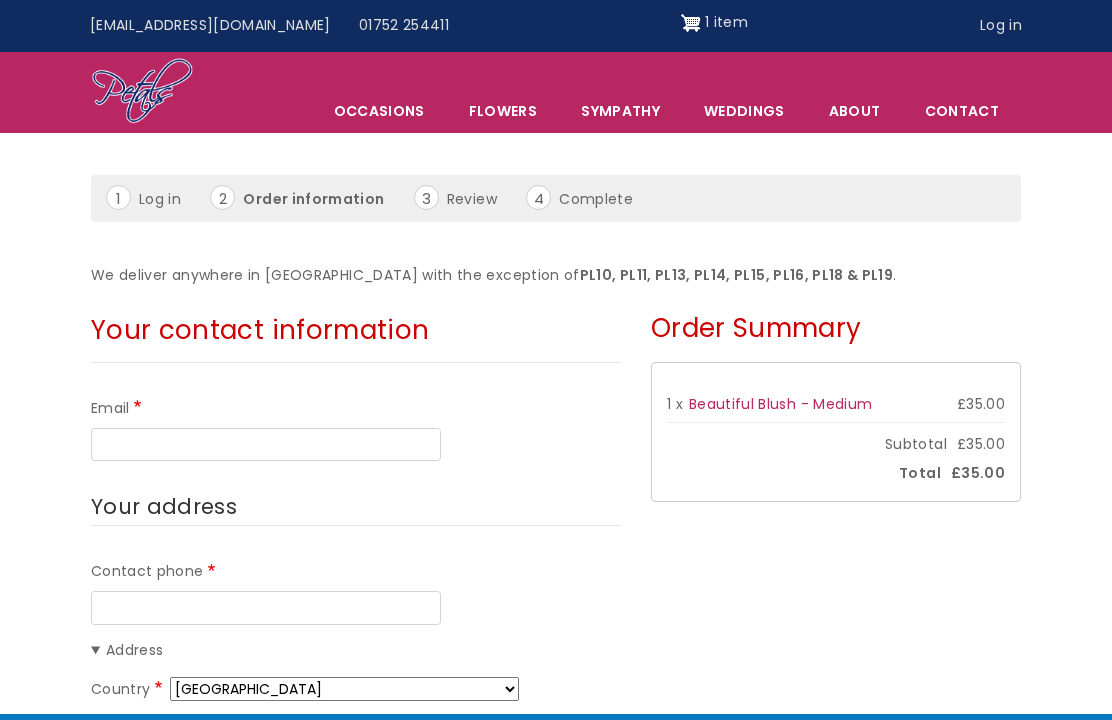 scroll, scrollTop: 0, scrollLeft: 0, axis: both 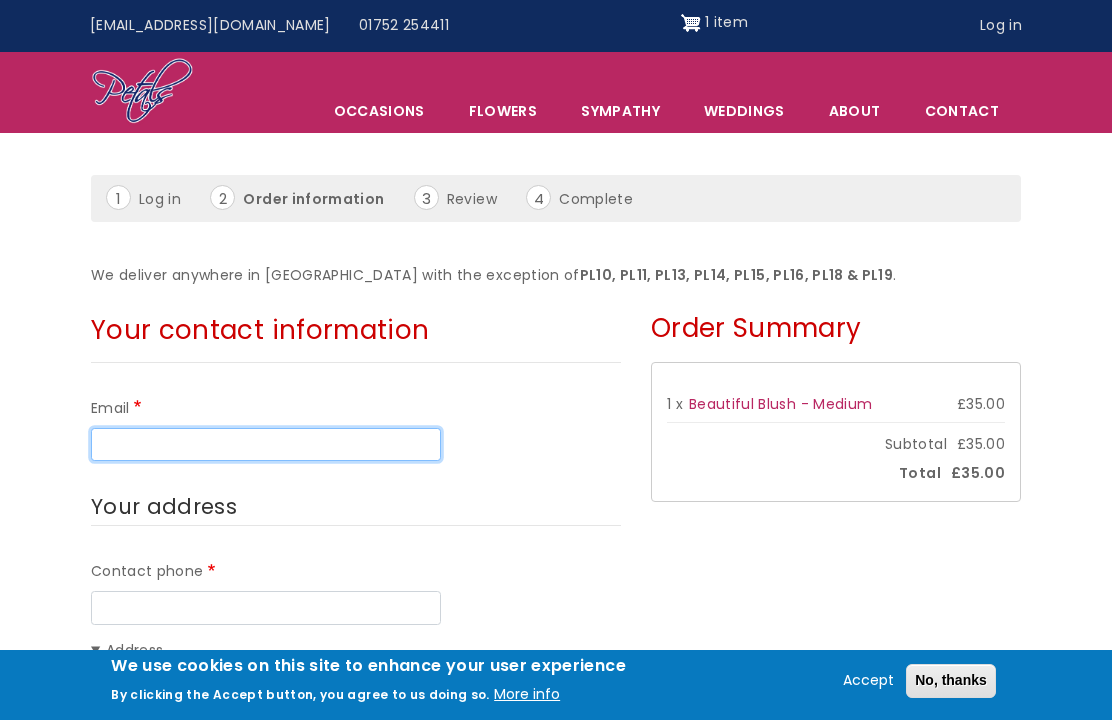 click on "Email" at bounding box center (266, 445) 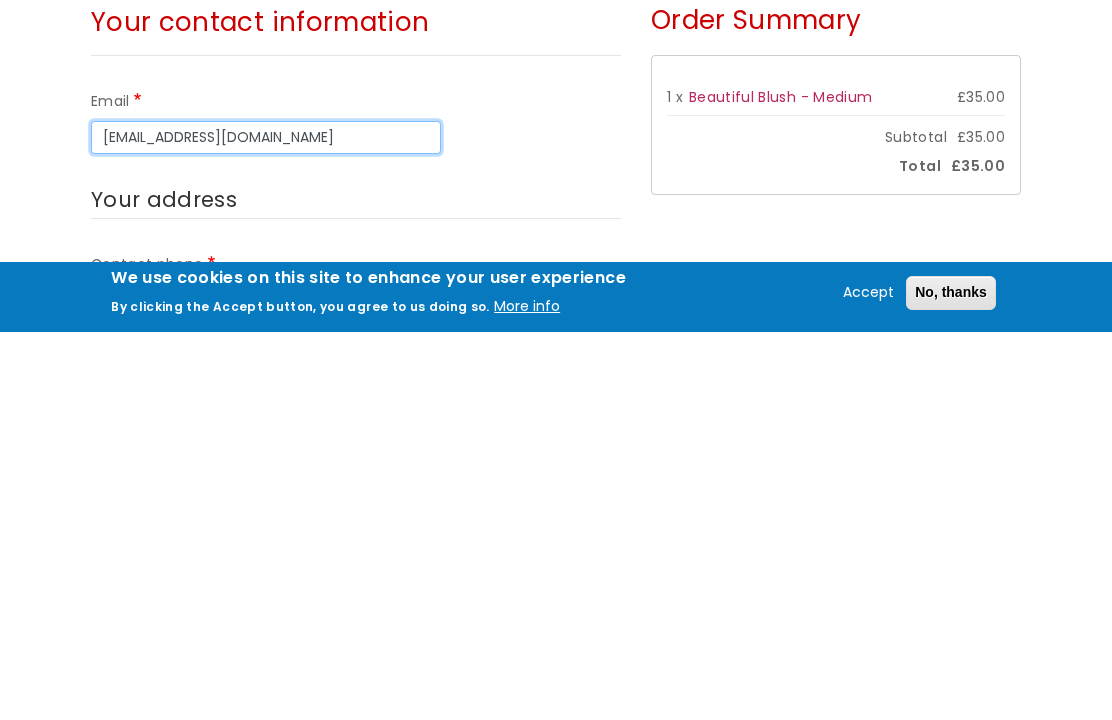scroll, scrollTop: 20, scrollLeft: 0, axis: vertical 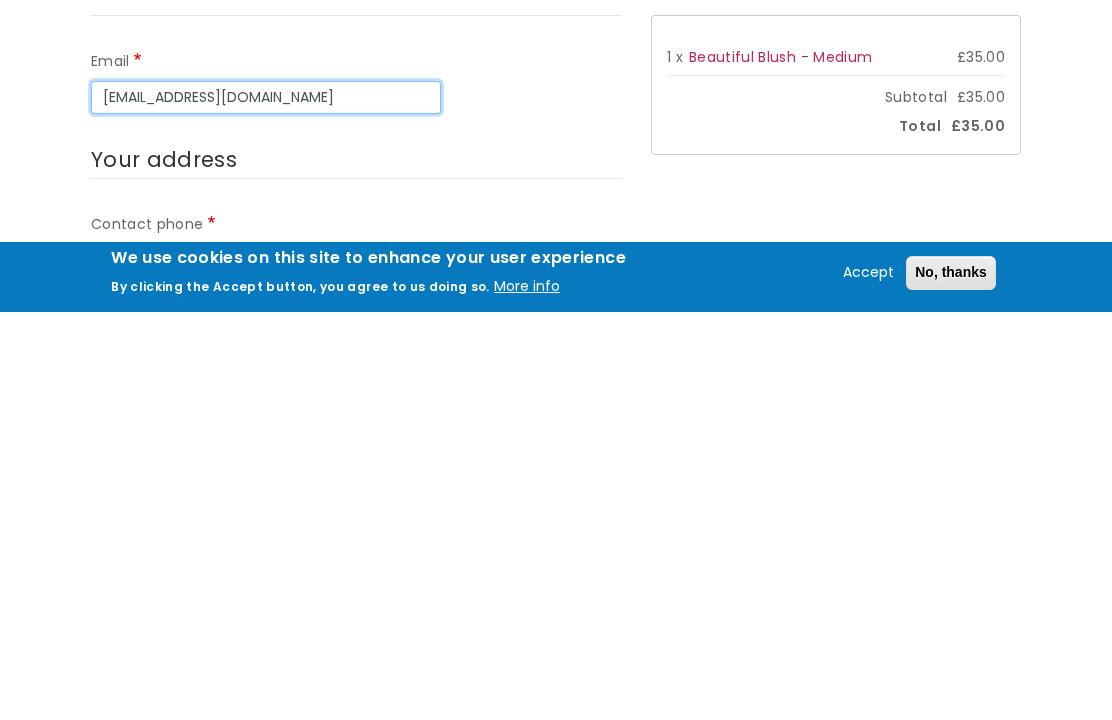 type on "ksks74@hotmail.com" 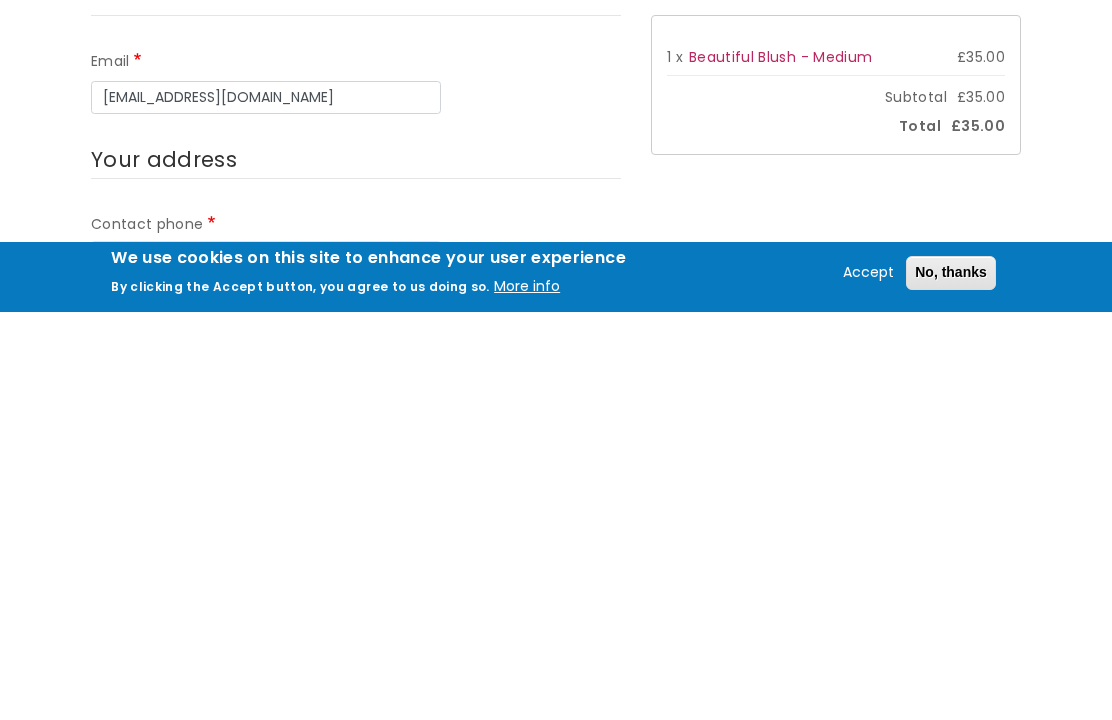 click on "Contact phone" at bounding box center [266, 669] 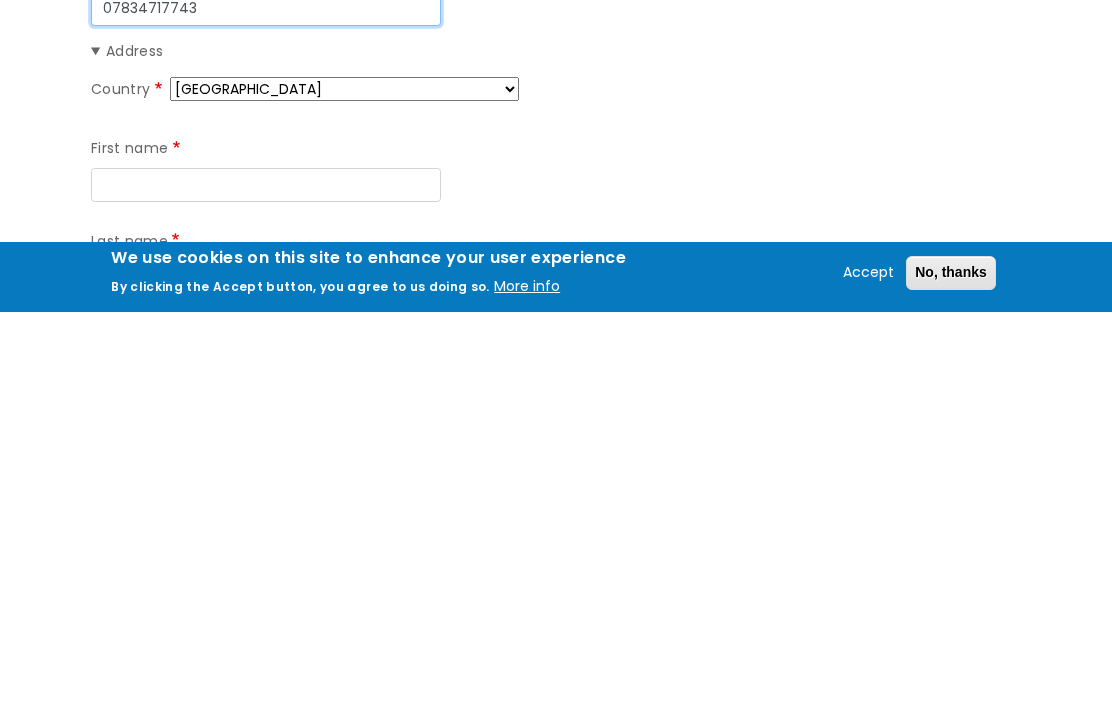 scroll, scrollTop: 298, scrollLeft: 0, axis: vertical 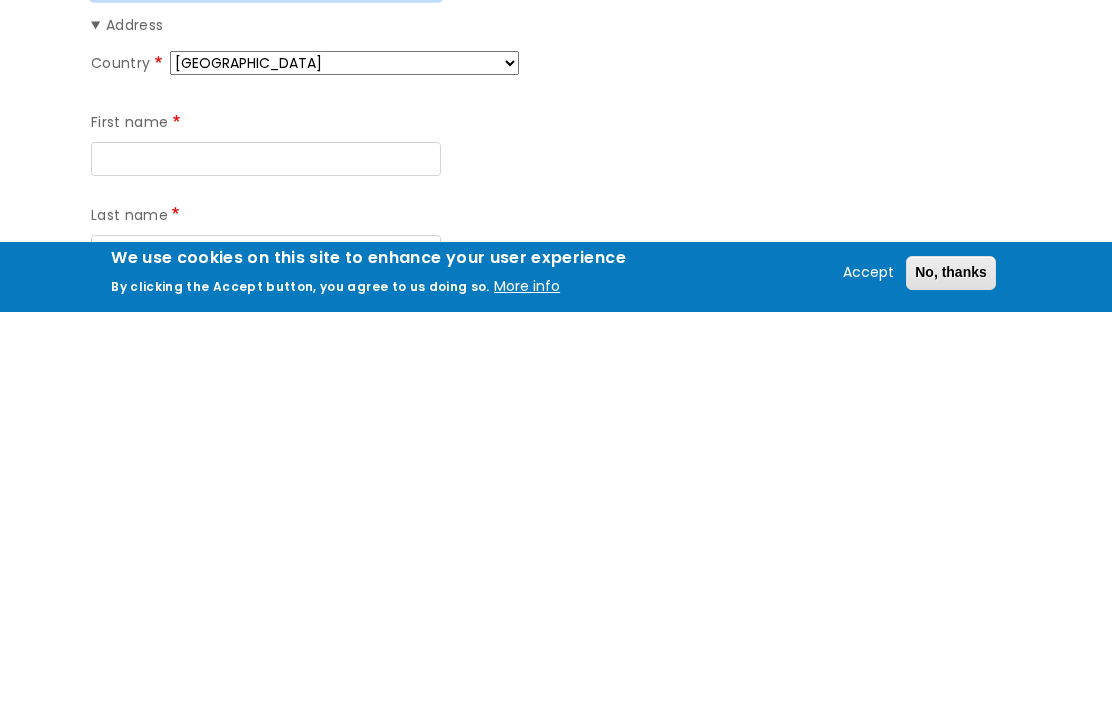 type on "07834717743" 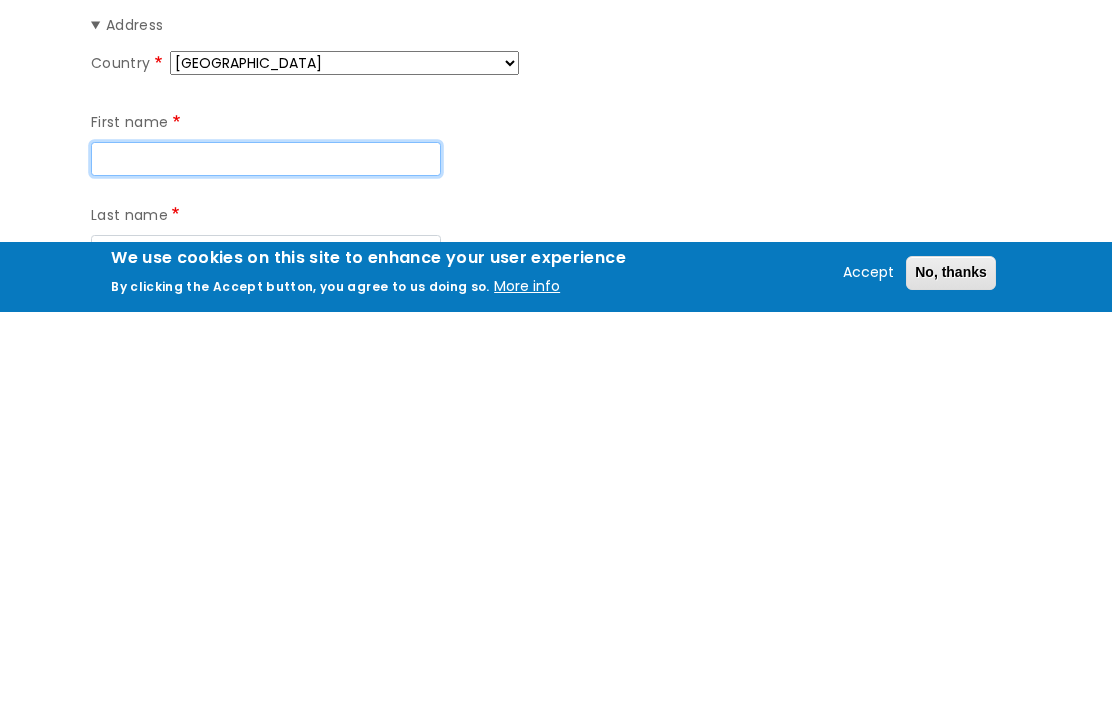 click on "First name" at bounding box center (266, 567) 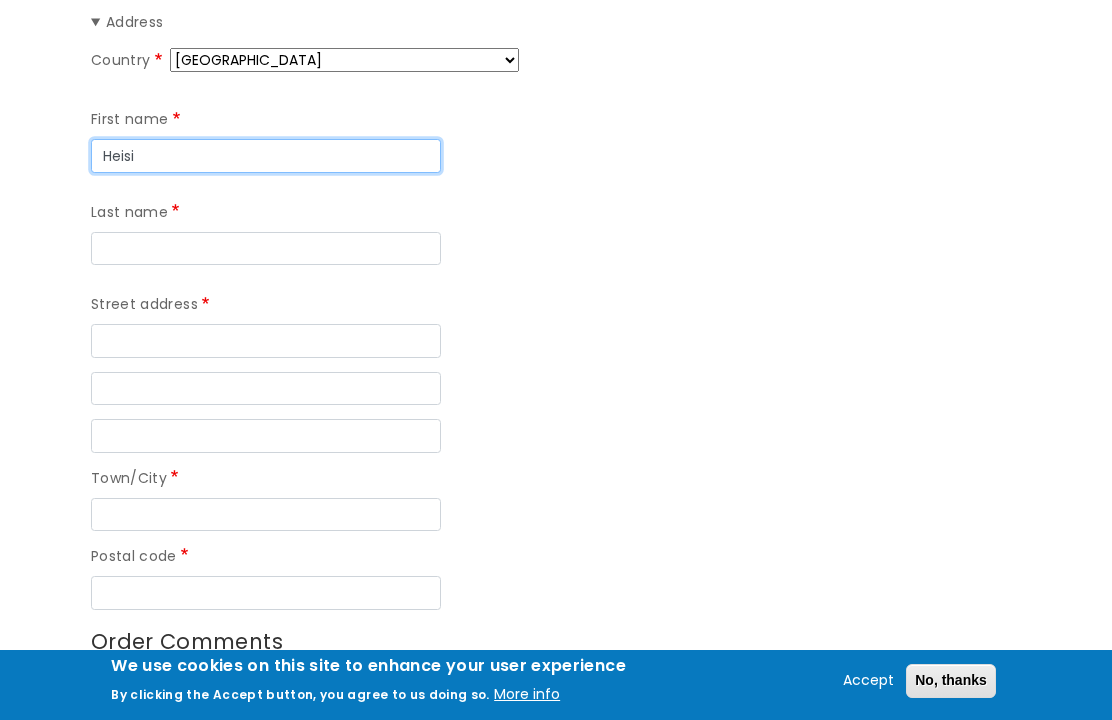 scroll, scrollTop: 707, scrollLeft: 0, axis: vertical 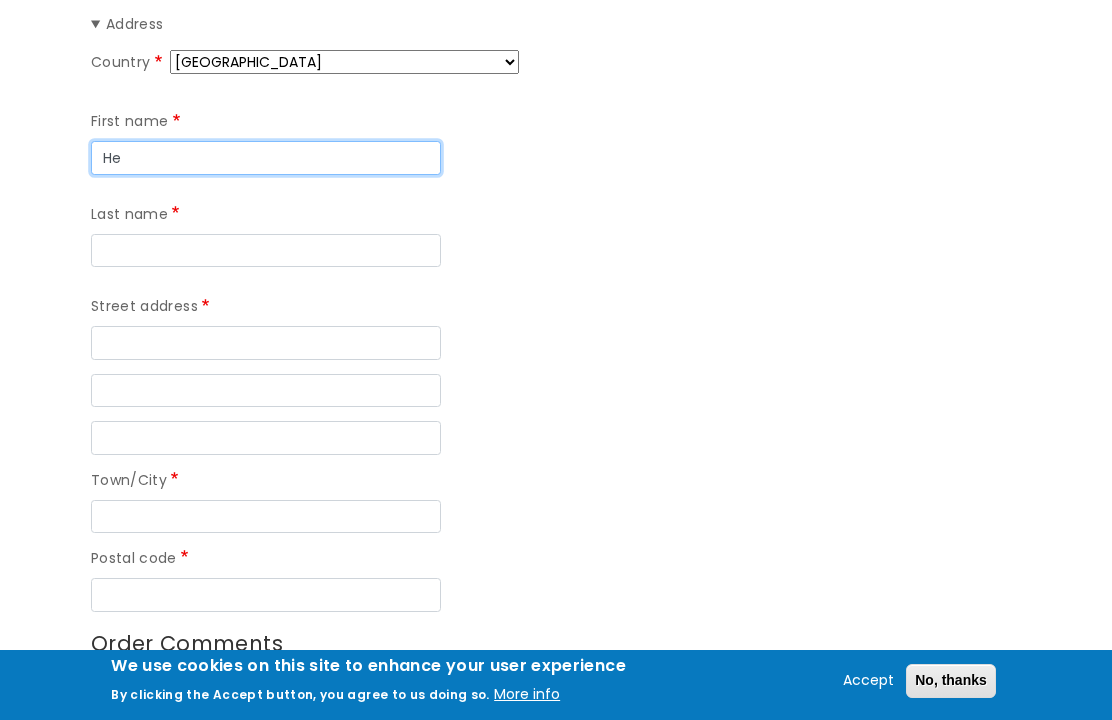 type on "H" 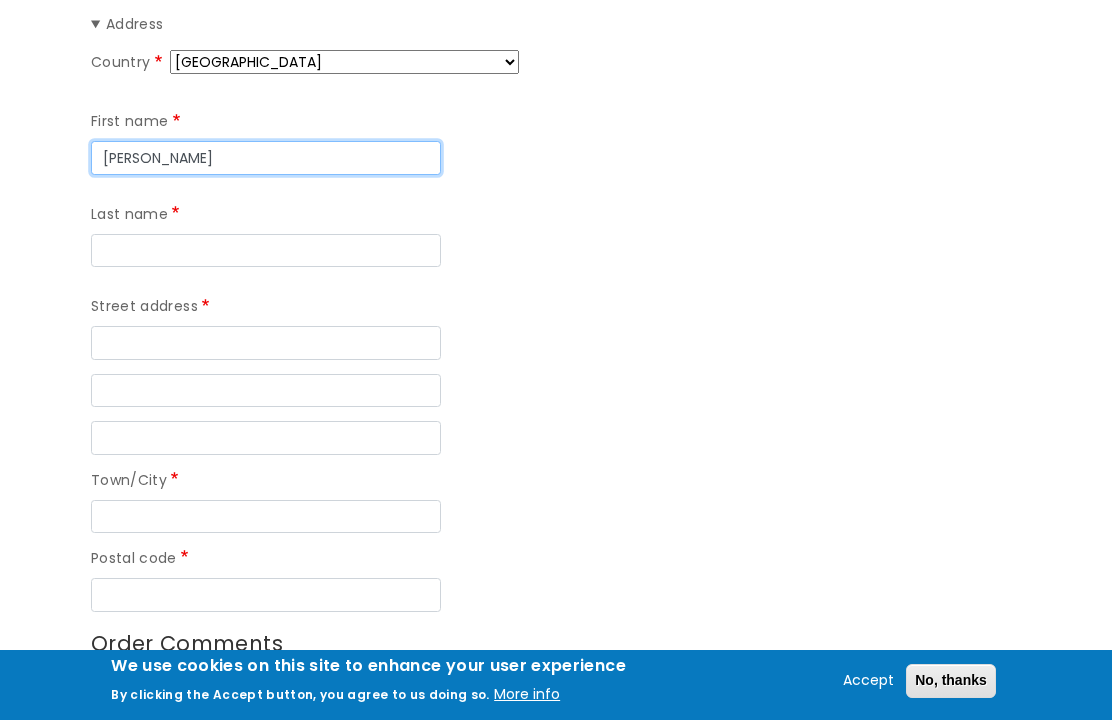 type on "Katrina" 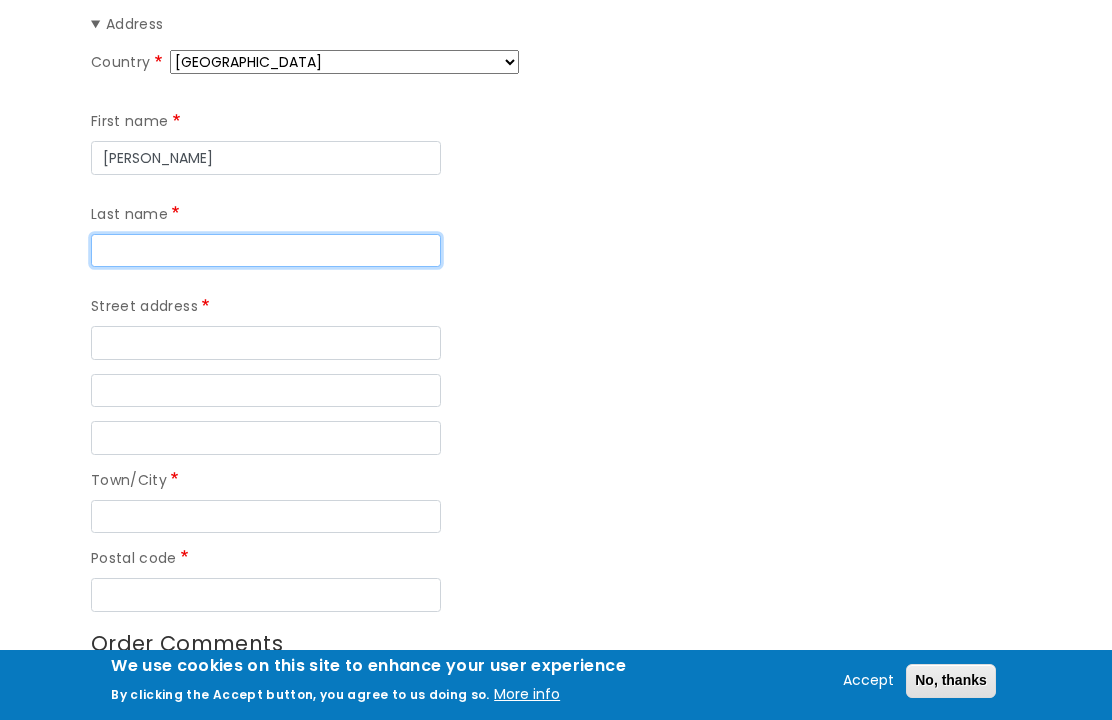 click on "Last name" at bounding box center (266, 251) 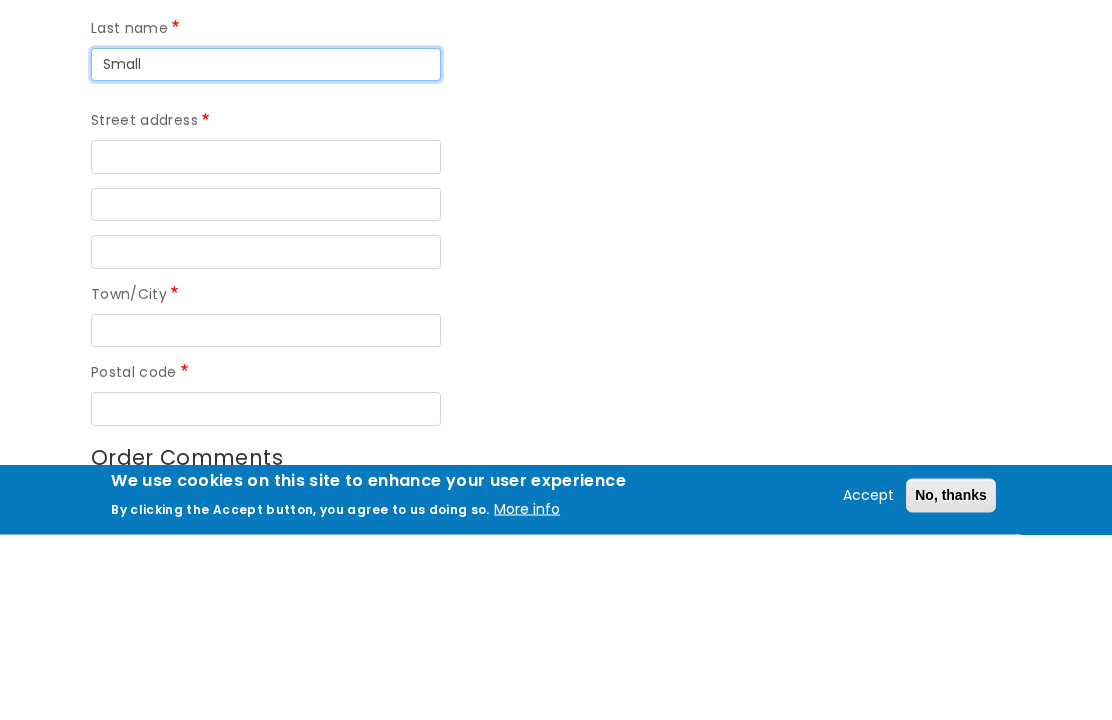 type on "Small" 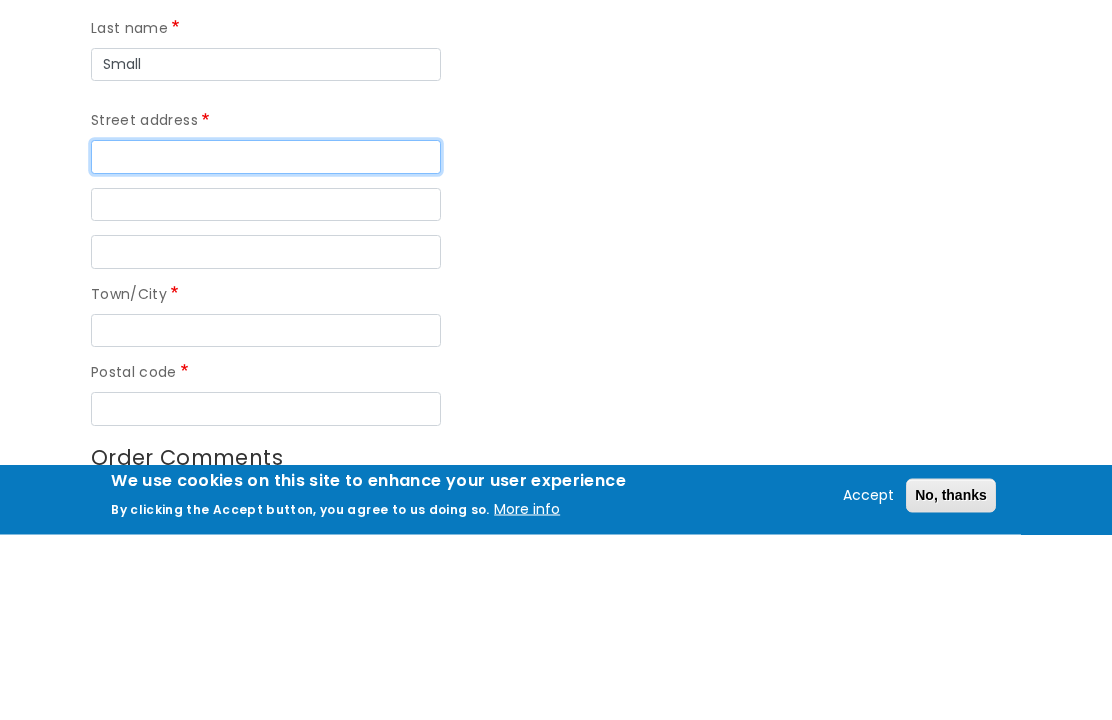 click on "Street address" at bounding box center (266, 343) 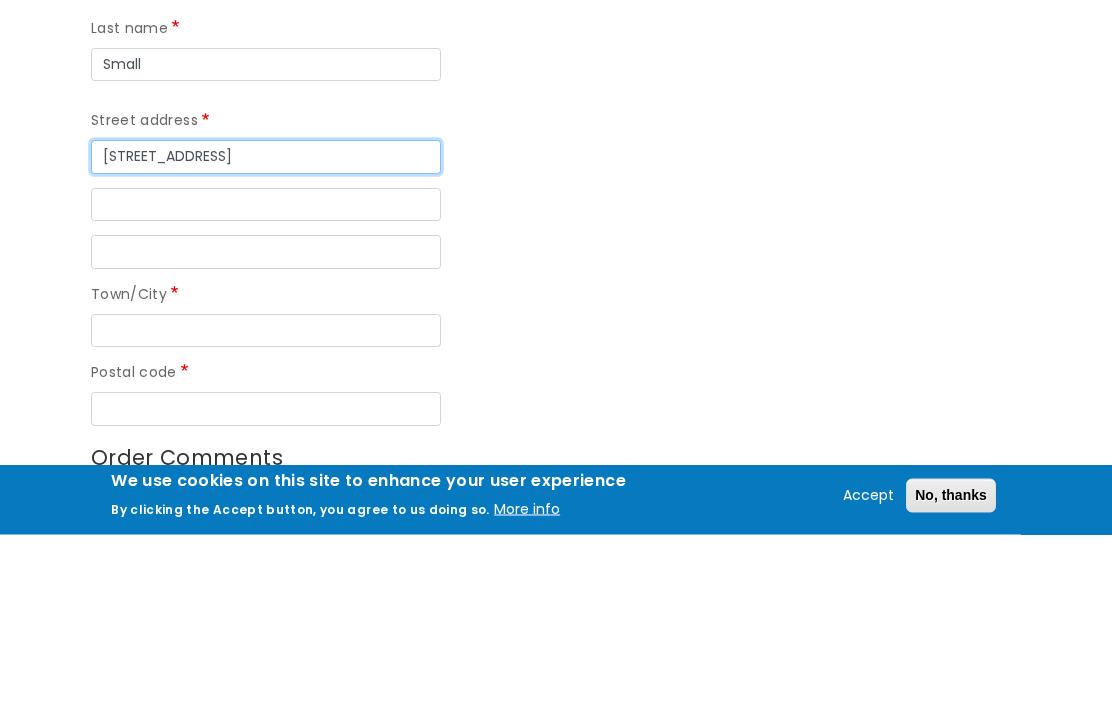type on "15 Grove Drive" 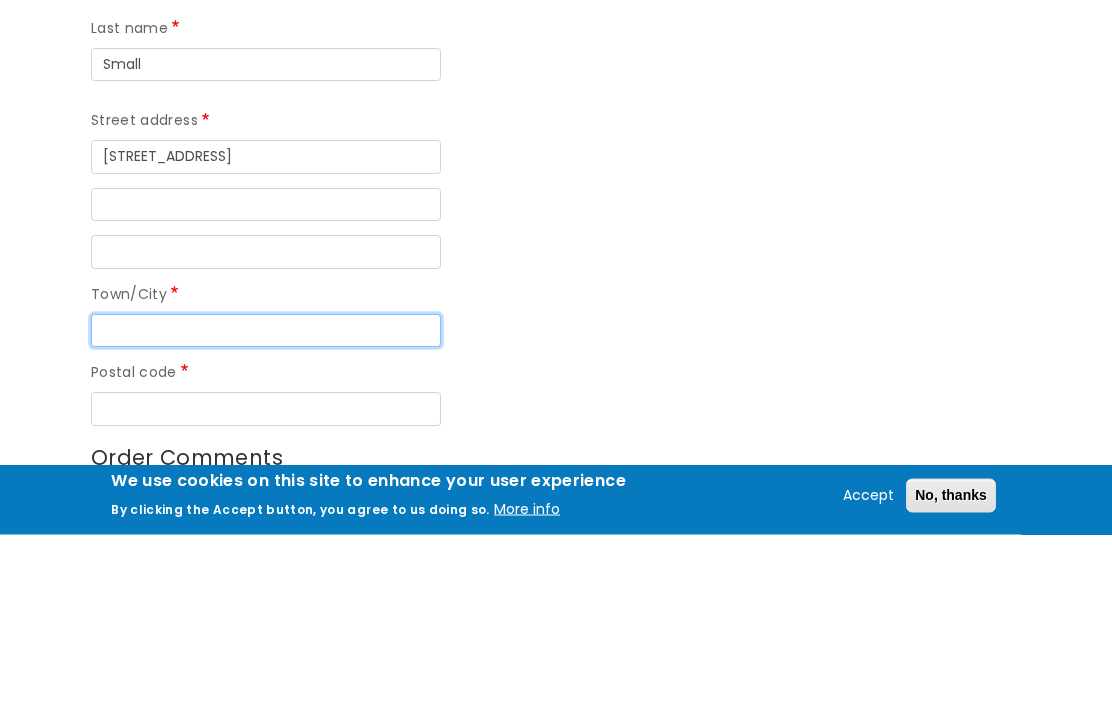 click on "Town/City" at bounding box center [266, 517] 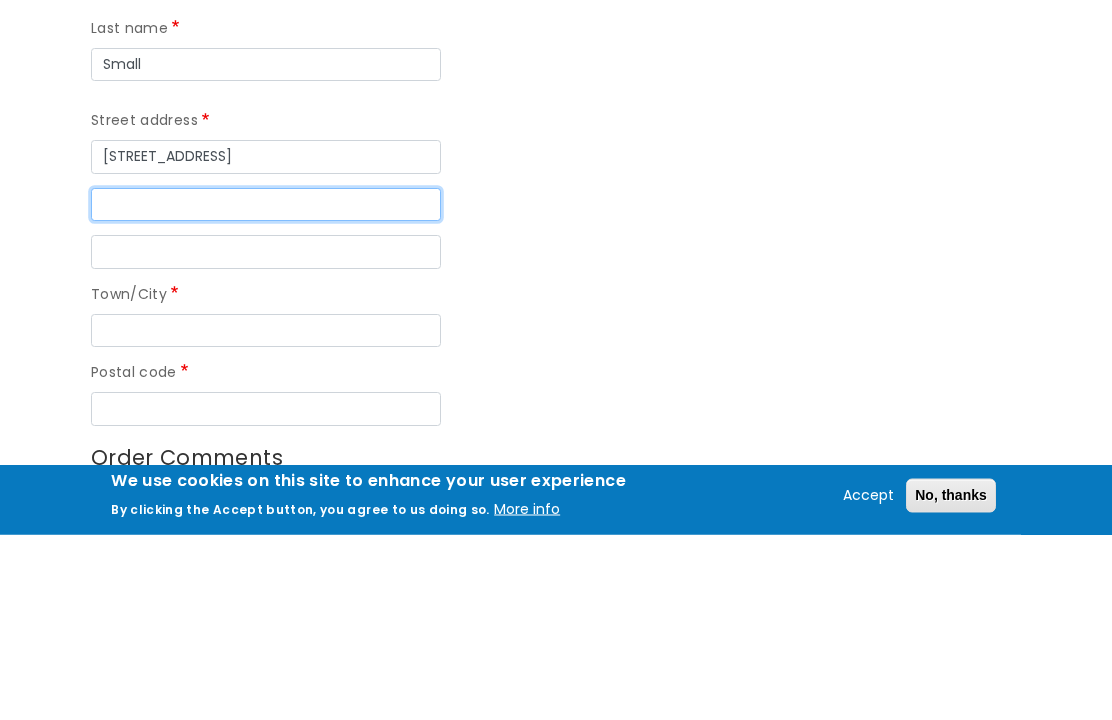 click on "Street address line 2" at bounding box center [266, 391] 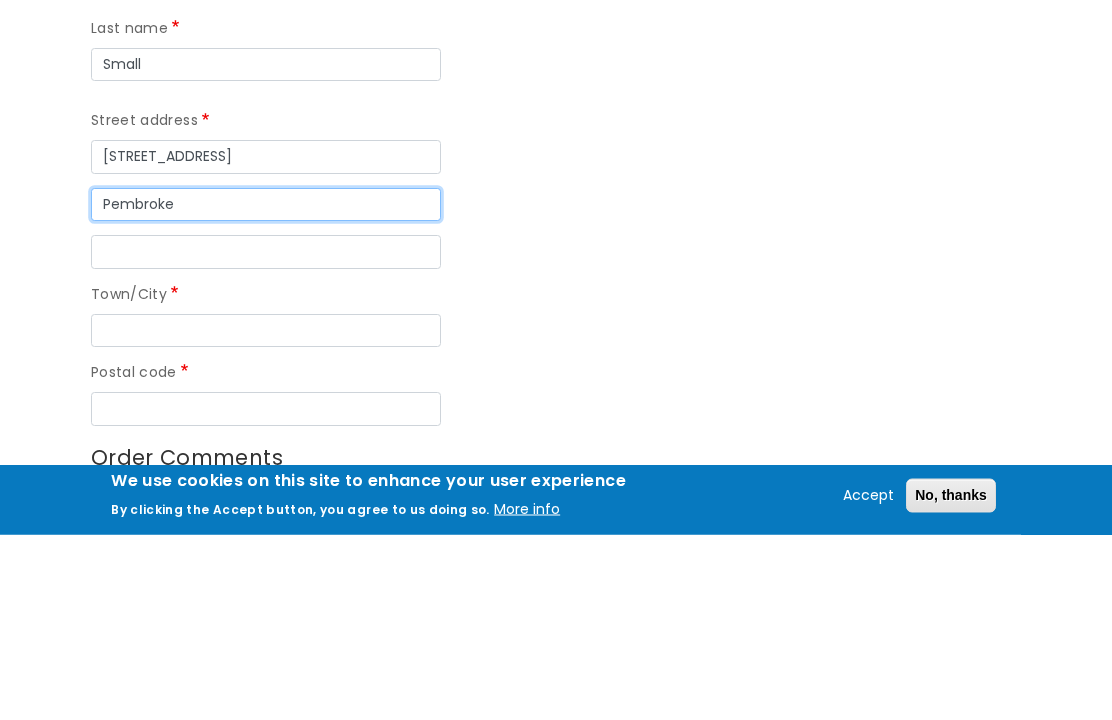 type on "Pembroke" 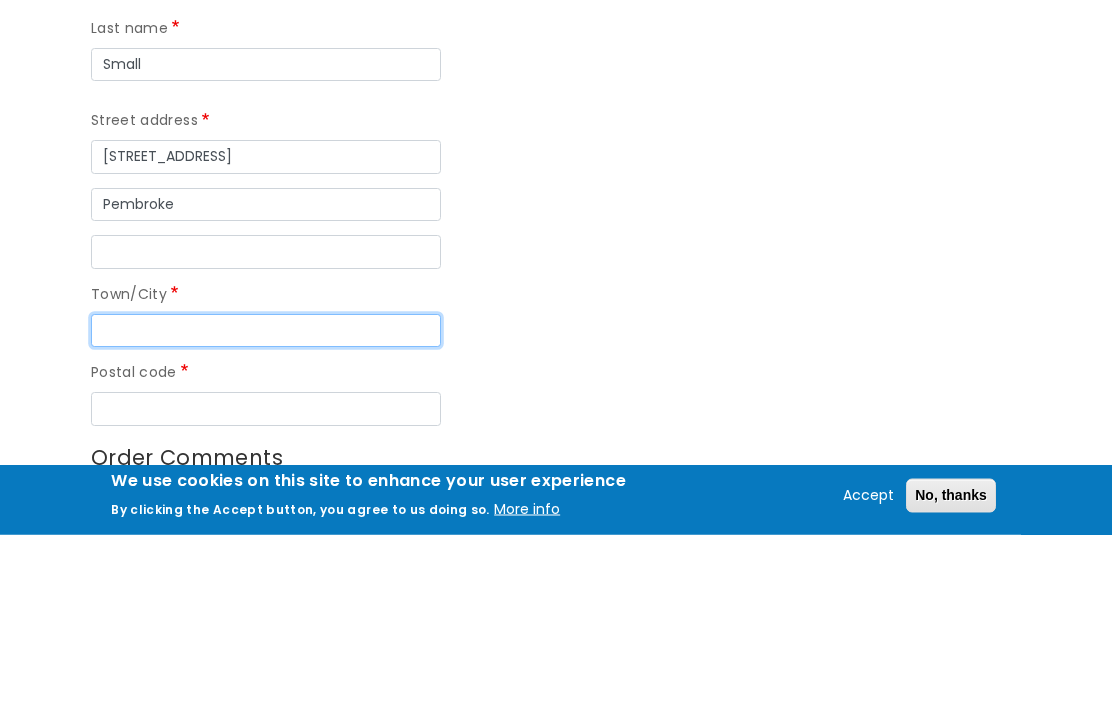 click on "Town/City" at bounding box center (266, 517) 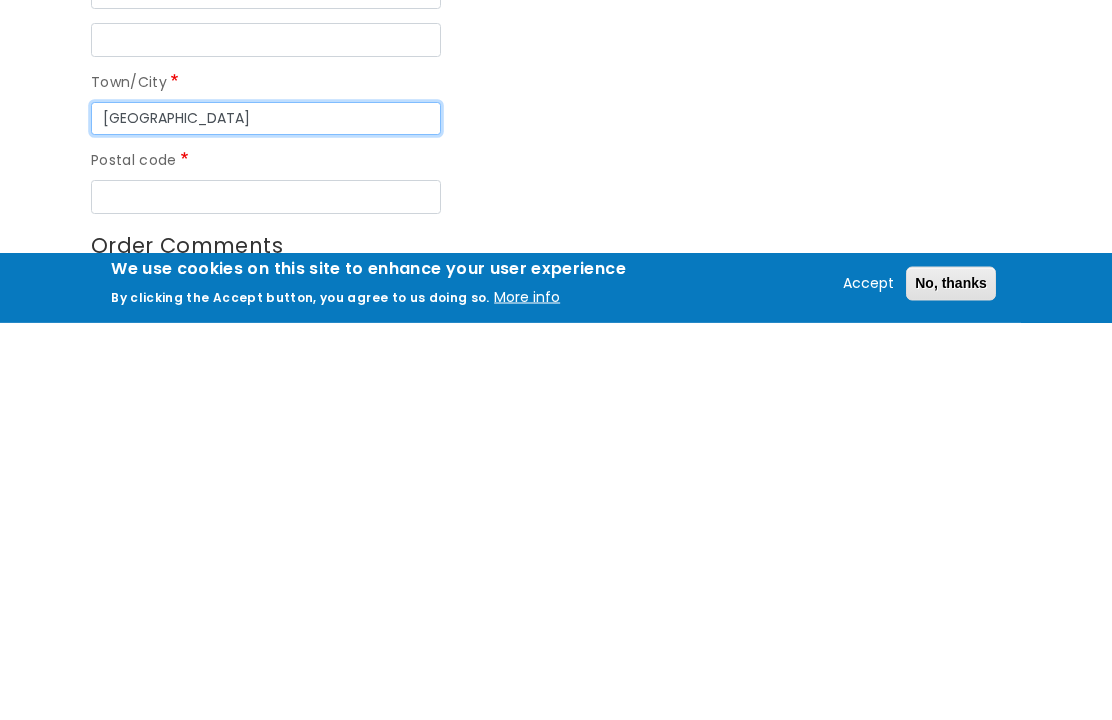 type on "Pembrokeshire" 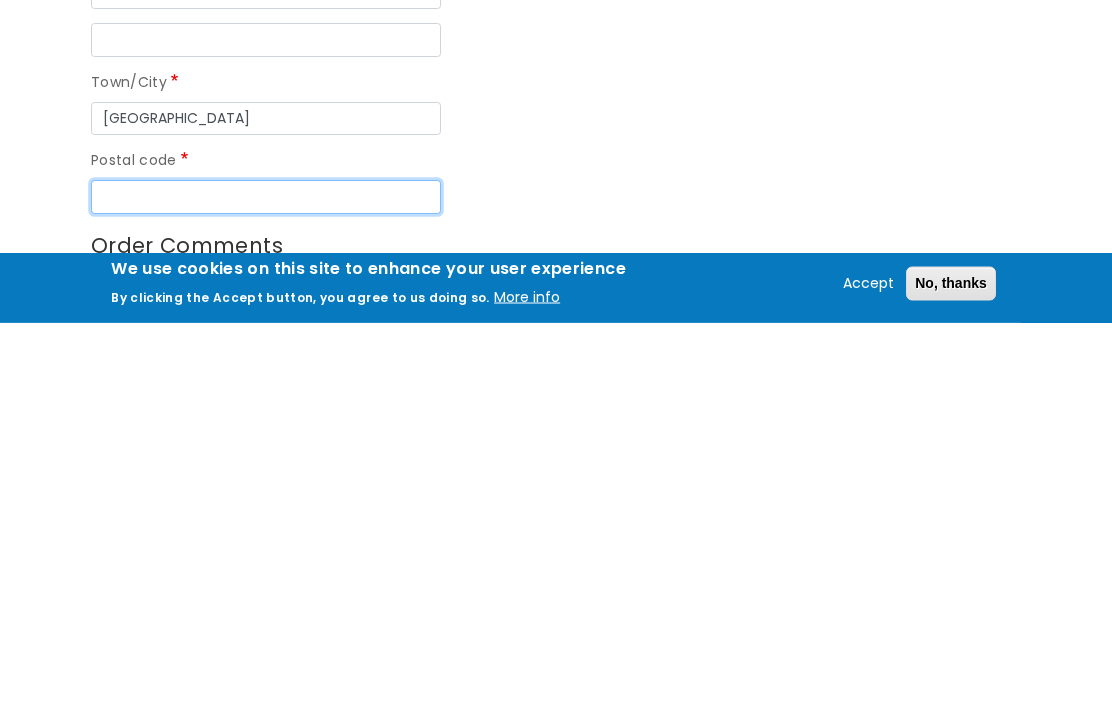 click on "Postal code" at bounding box center (266, 595) 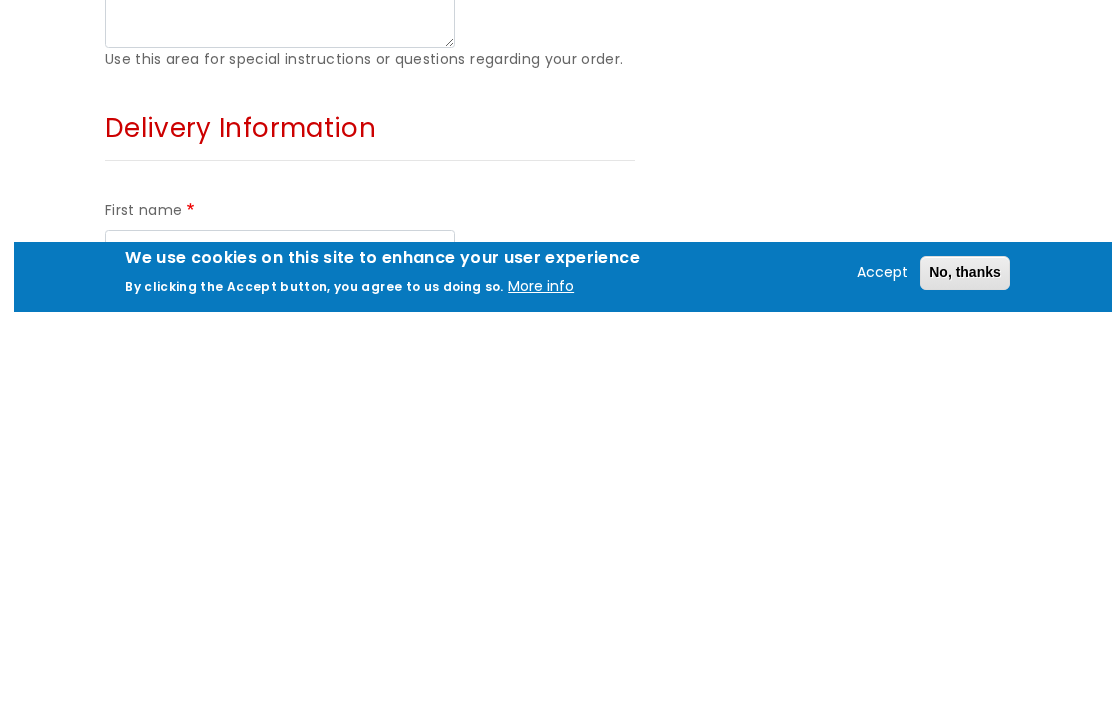 scroll, scrollTop: 1051, scrollLeft: 15, axis: both 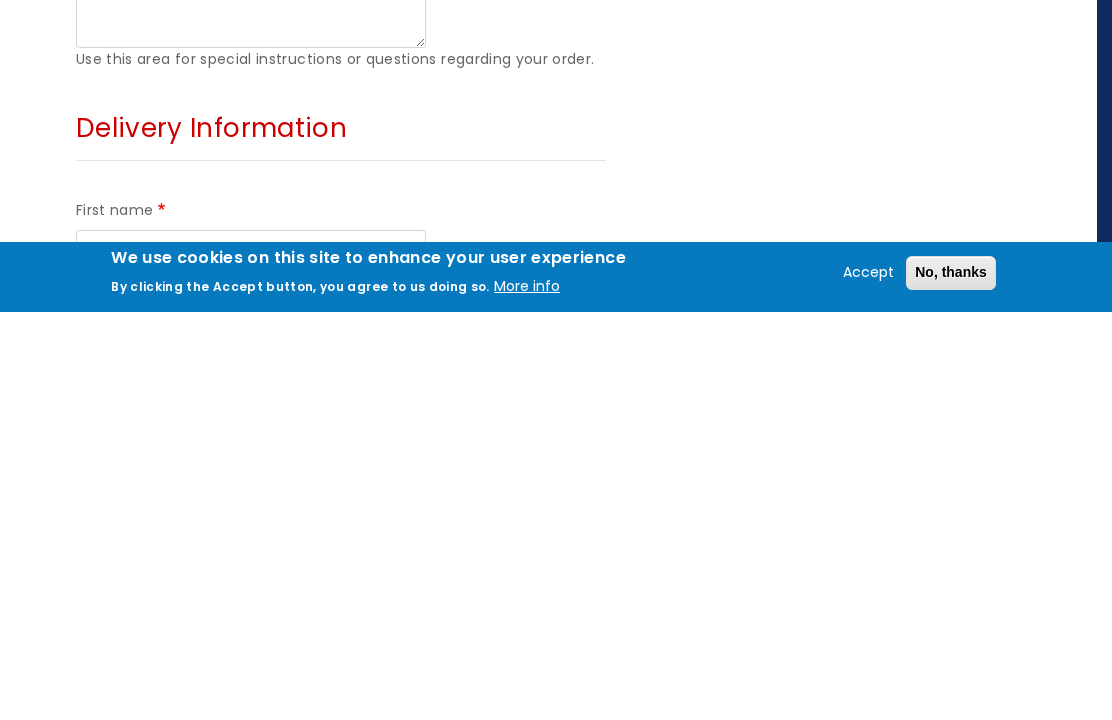 type on "SA71 5QB" 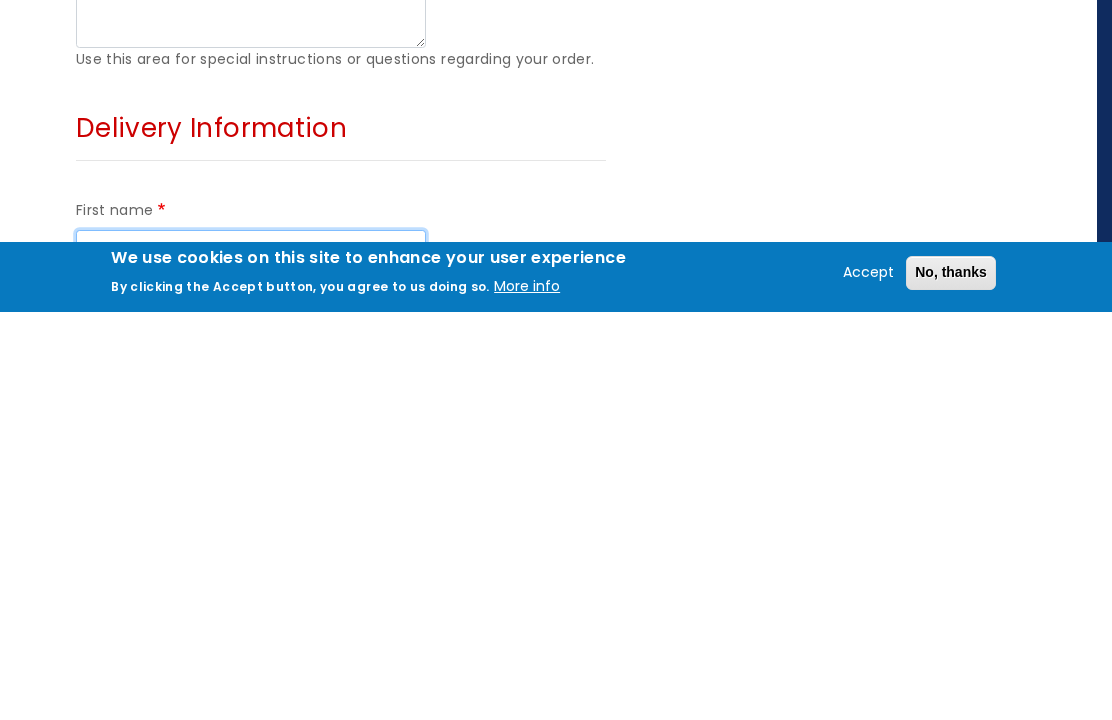 click on "First name" at bounding box center (251, 655) 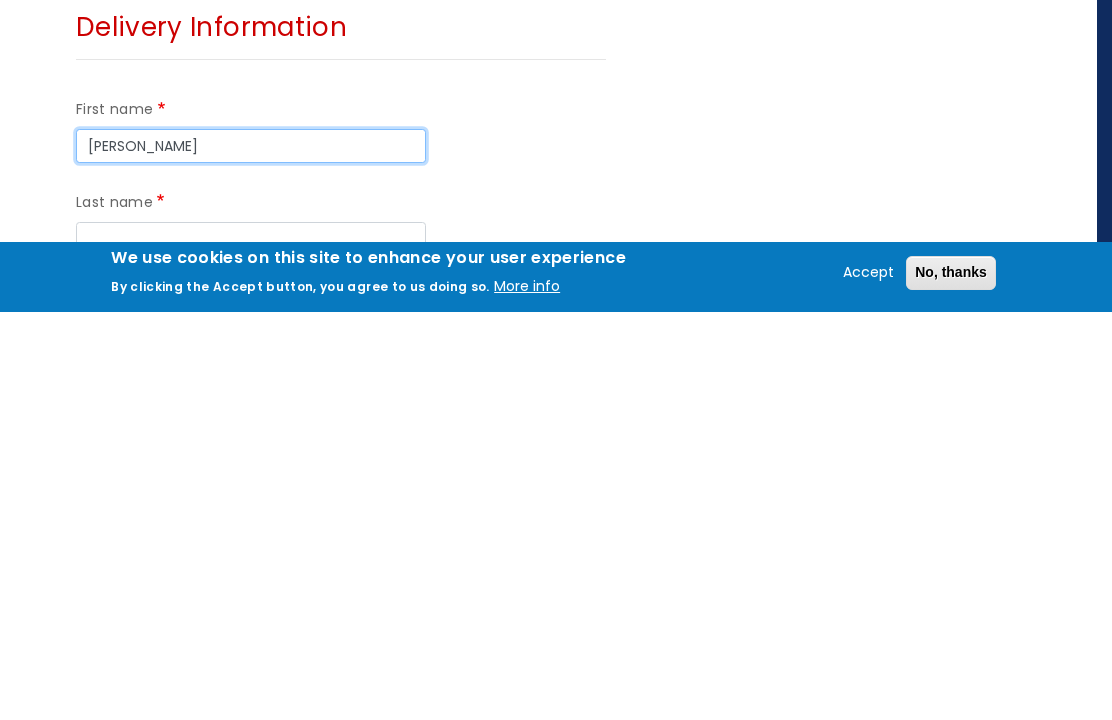 scroll, scrollTop: 1153, scrollLeft: 15, axis: both 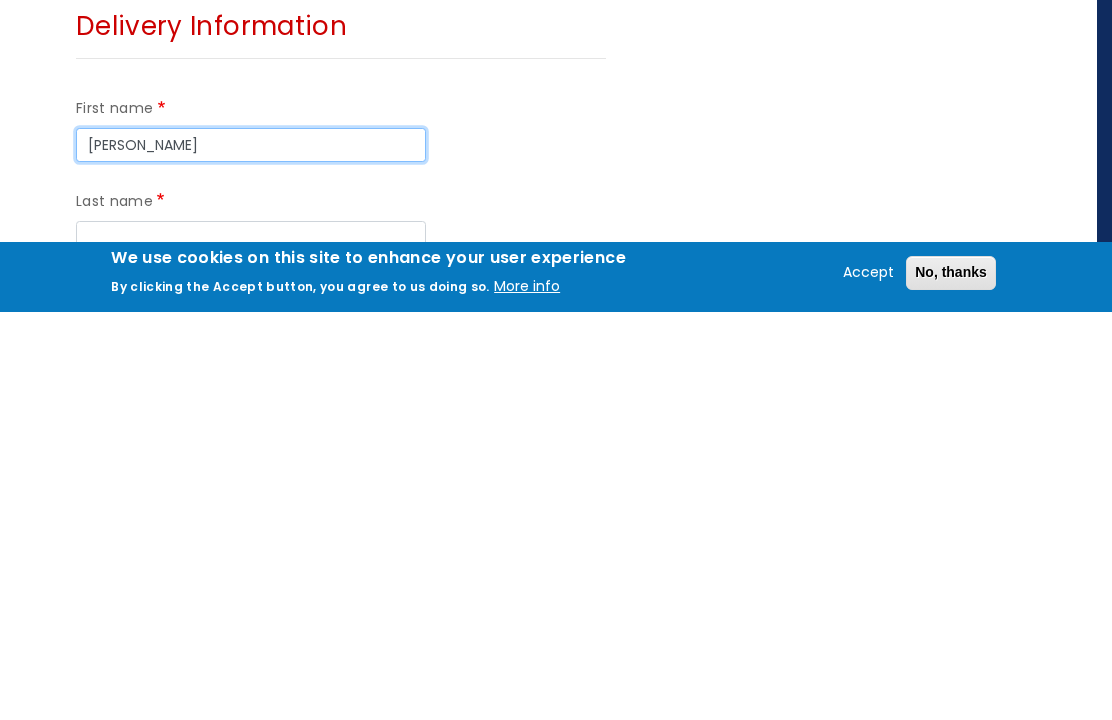 type on "Heidi" 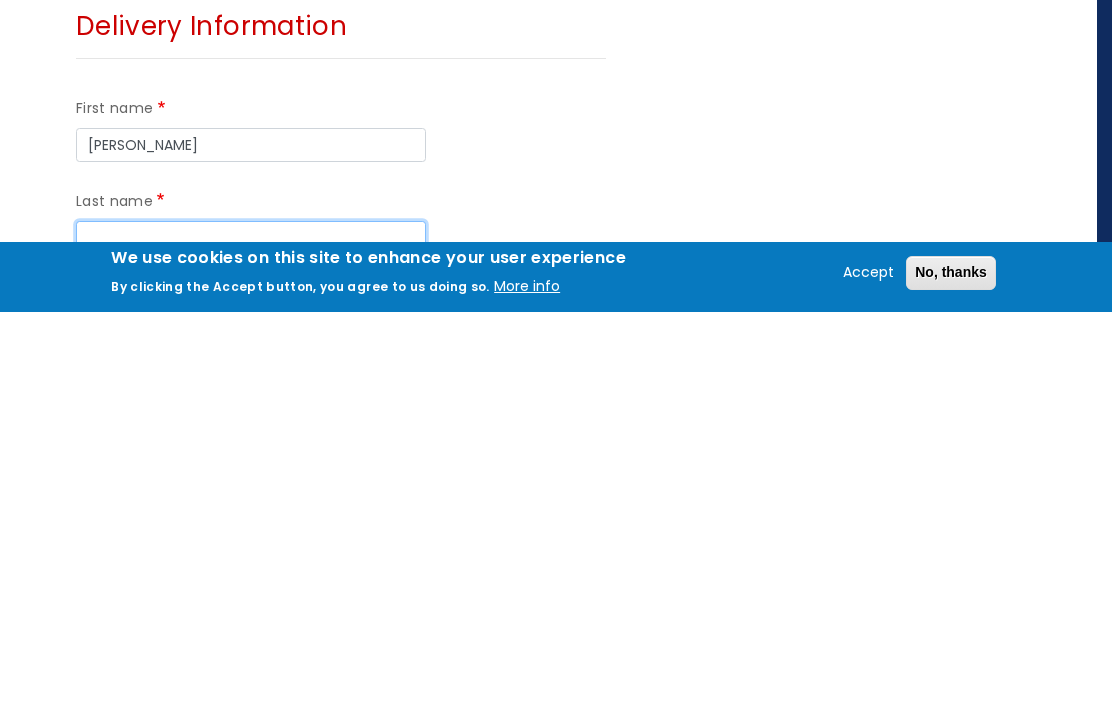 click on "Last name" at bounding box center (251, 646) 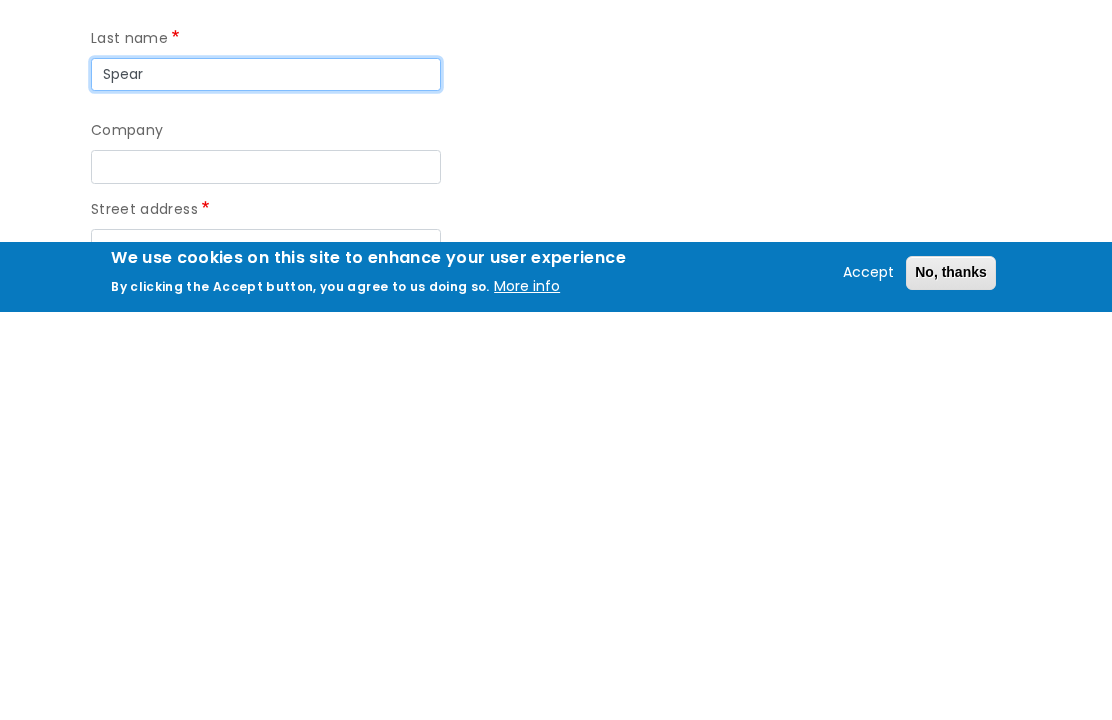 scroll, scrollTop: 1317, scrollLeft: 0, axis: vertical 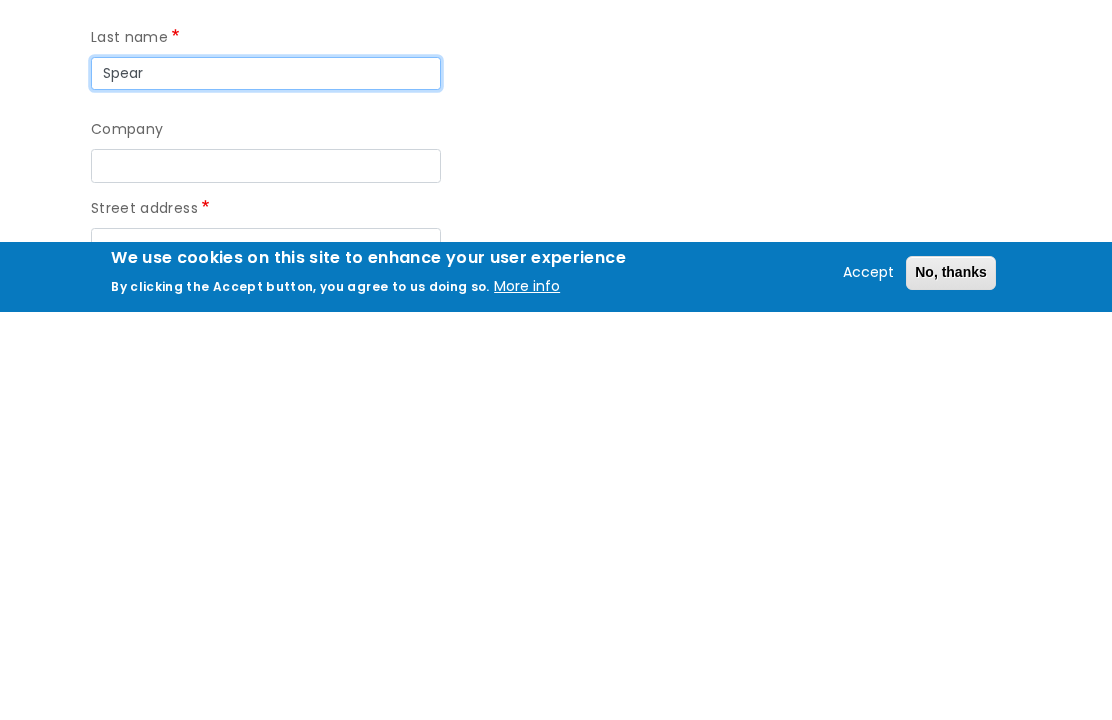 type on "Spear" 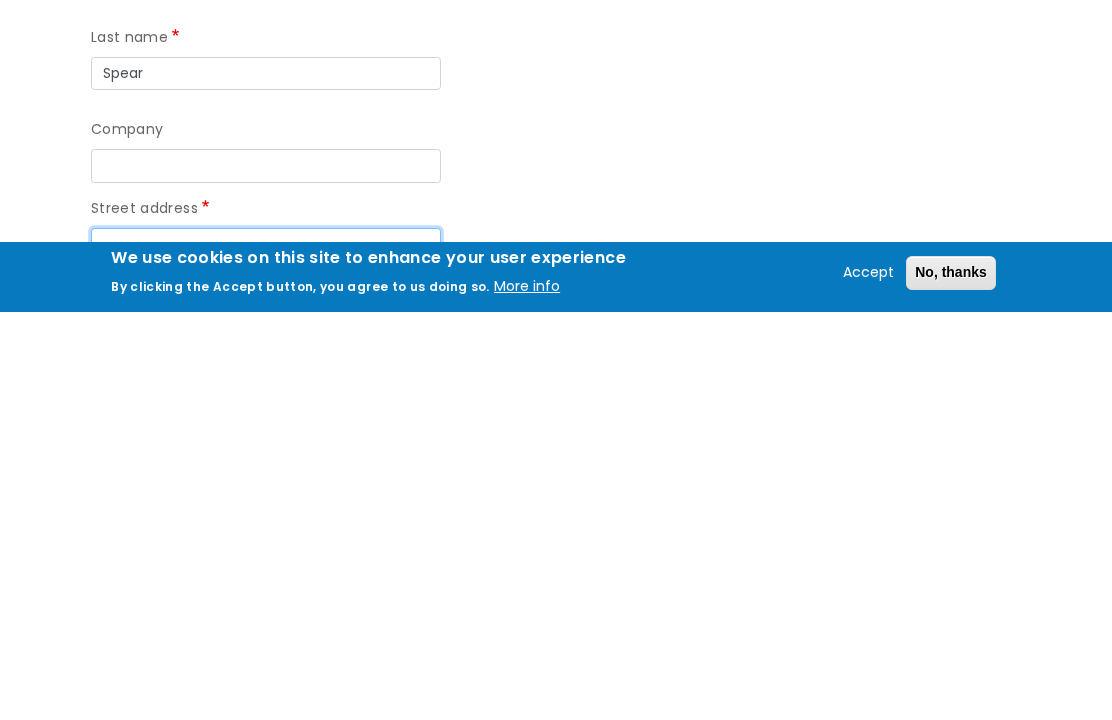 click on "Street address" at bounding box center [266, 653] 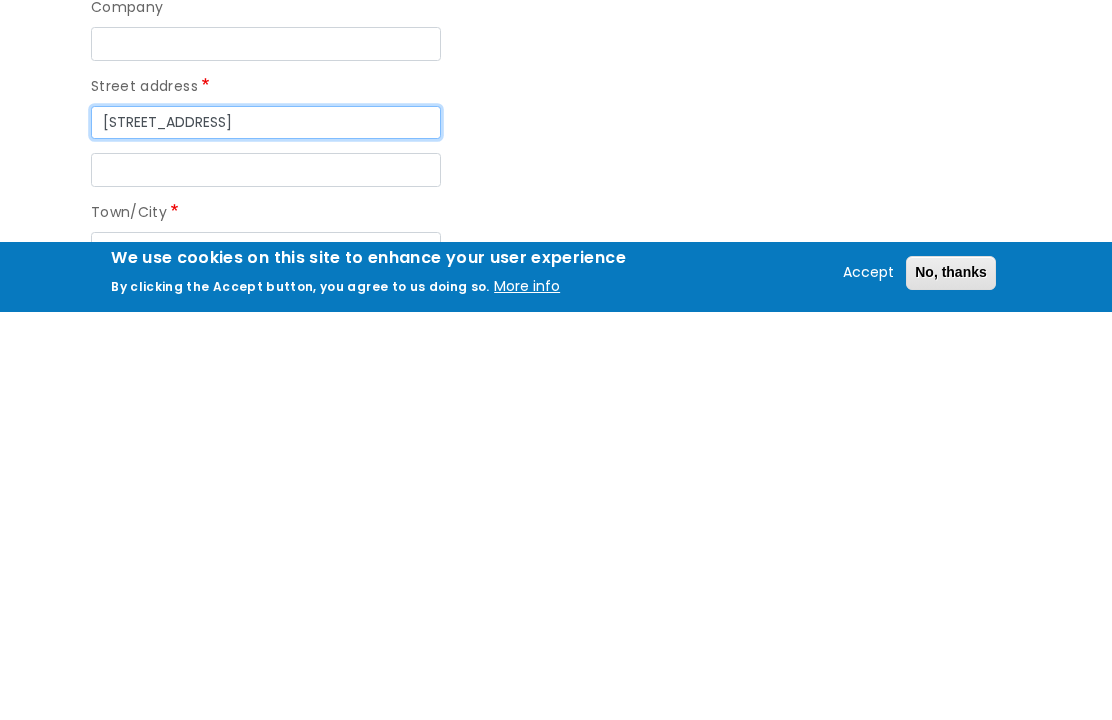 scroll, scrollTop: 1442, scrollLeft: 0, axis: vertical 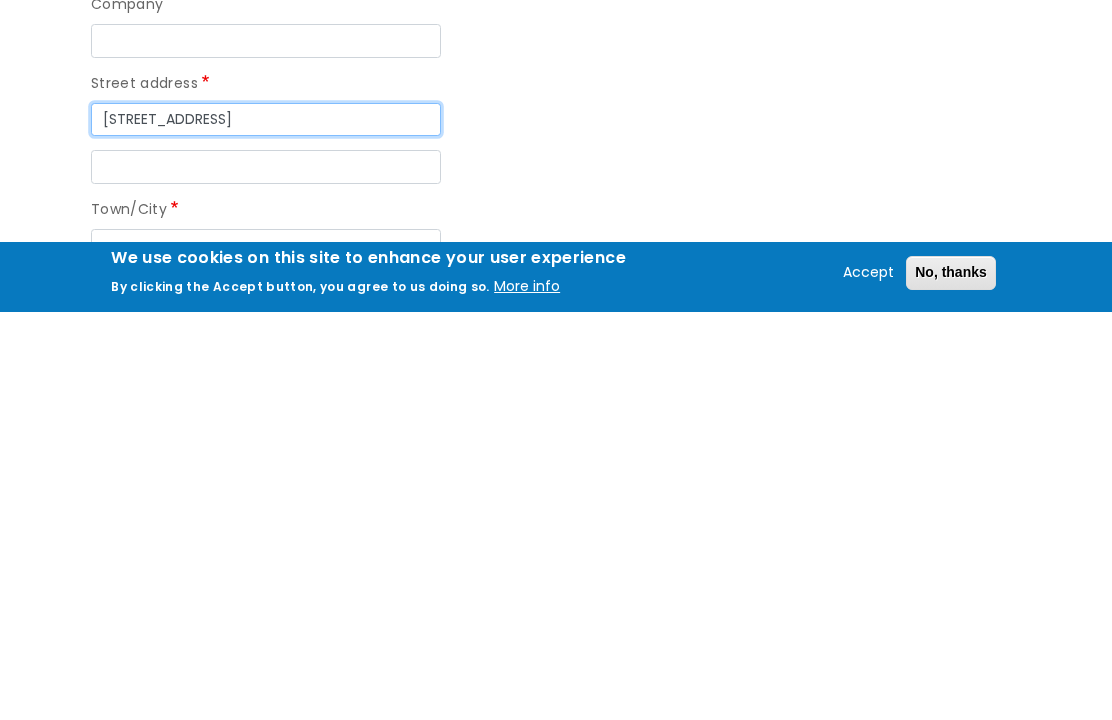 type on "38 Grasmere Close" 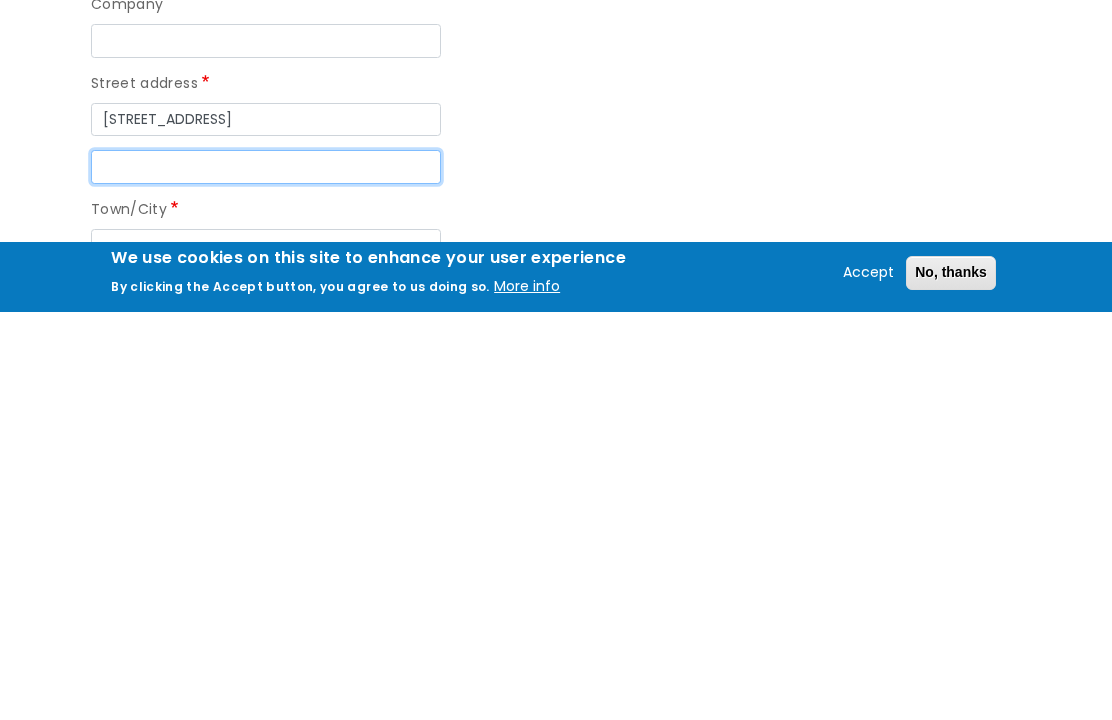 click on "Street address line 2" at bounding box center [266, 575] 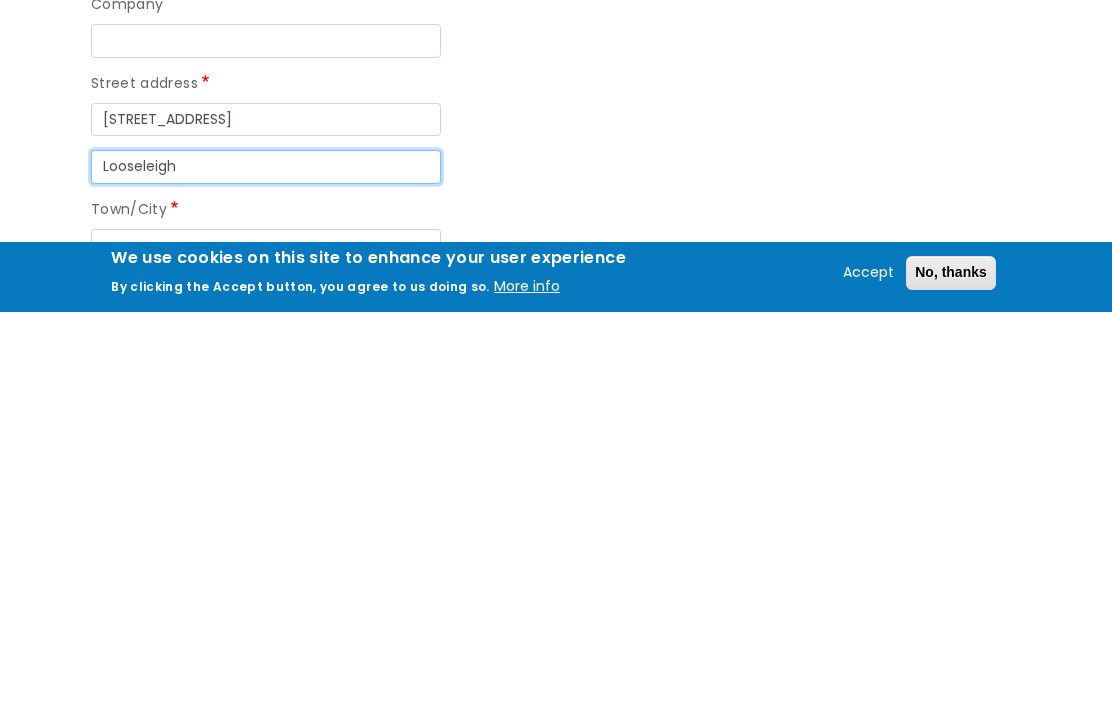 type on "Looseleigh" 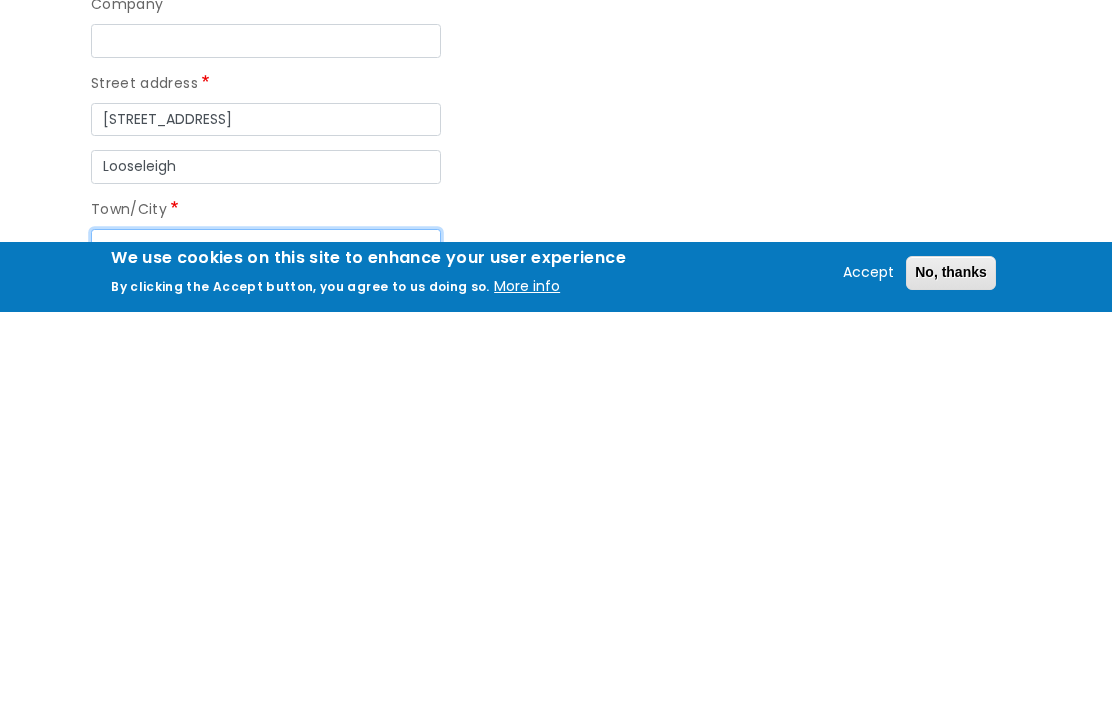 click on "Town/City" at bounding box center [266, 654] 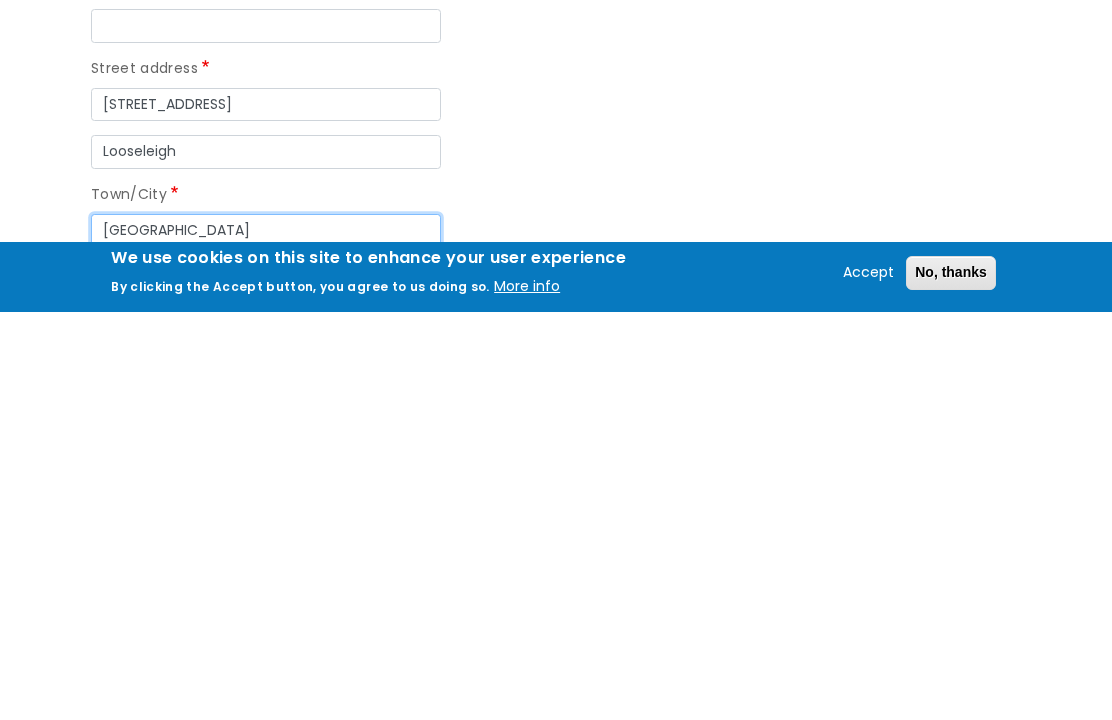 scroll, scrollTop: 1504, scrollLeft: 0, axis: vertical 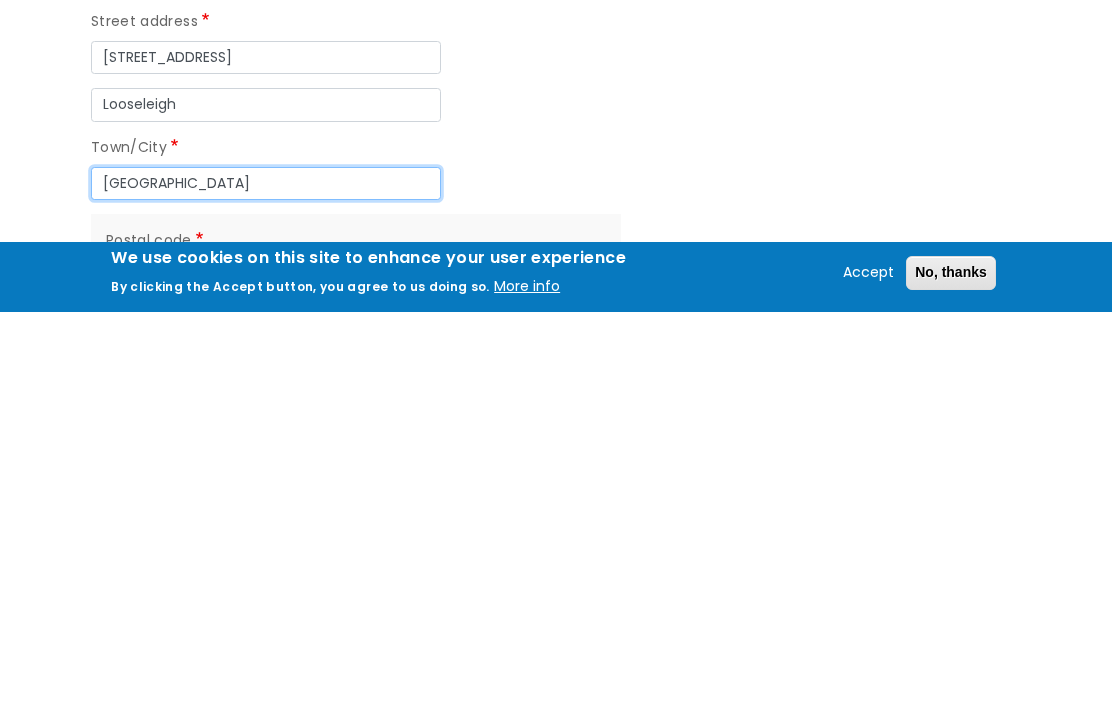 type on "Plymouth" 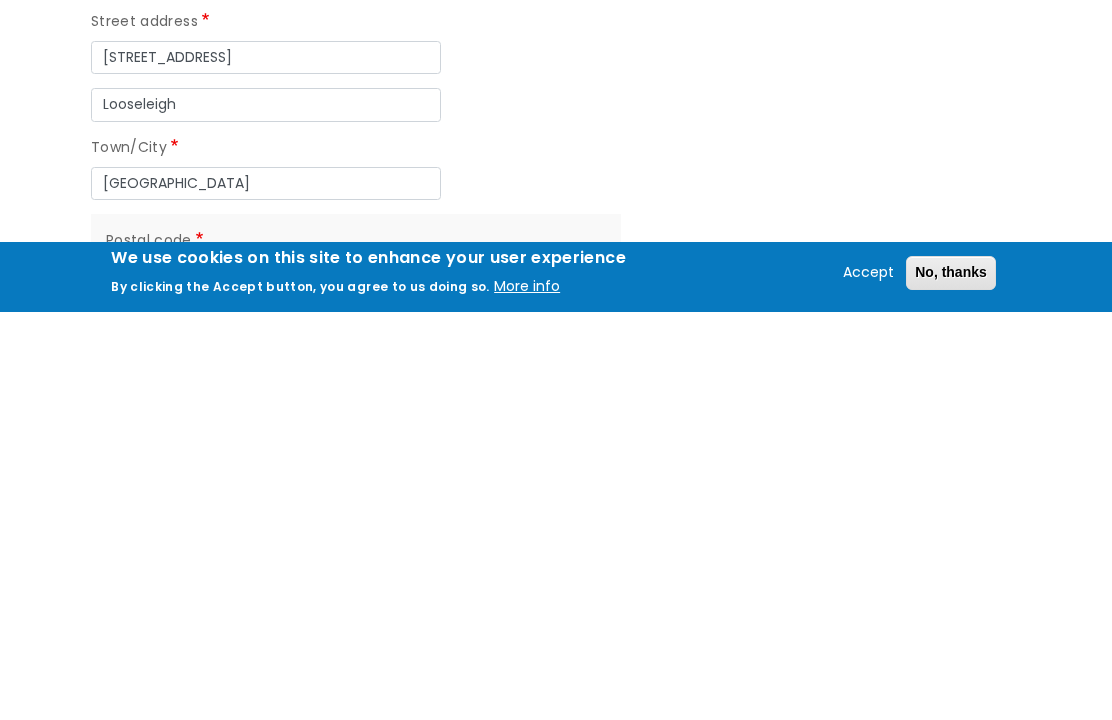 click on "Postal code" at bounding box center [281, 685] 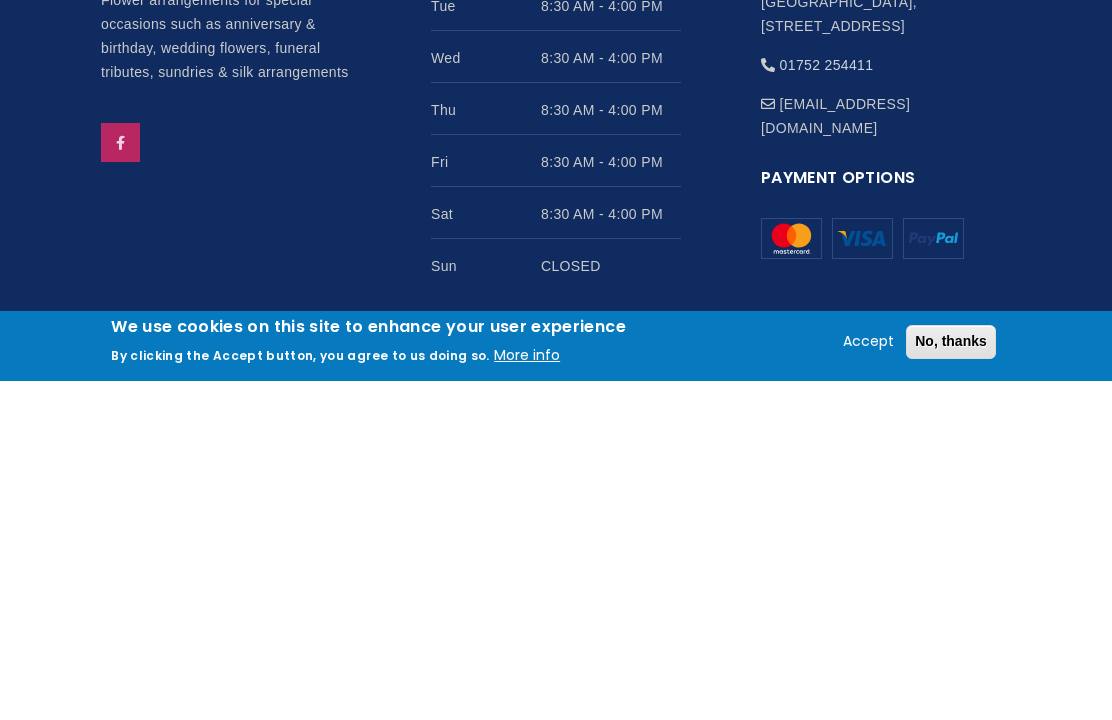 scroll, scrollTop: 2502, scrollLeft: 0, axis: vertical 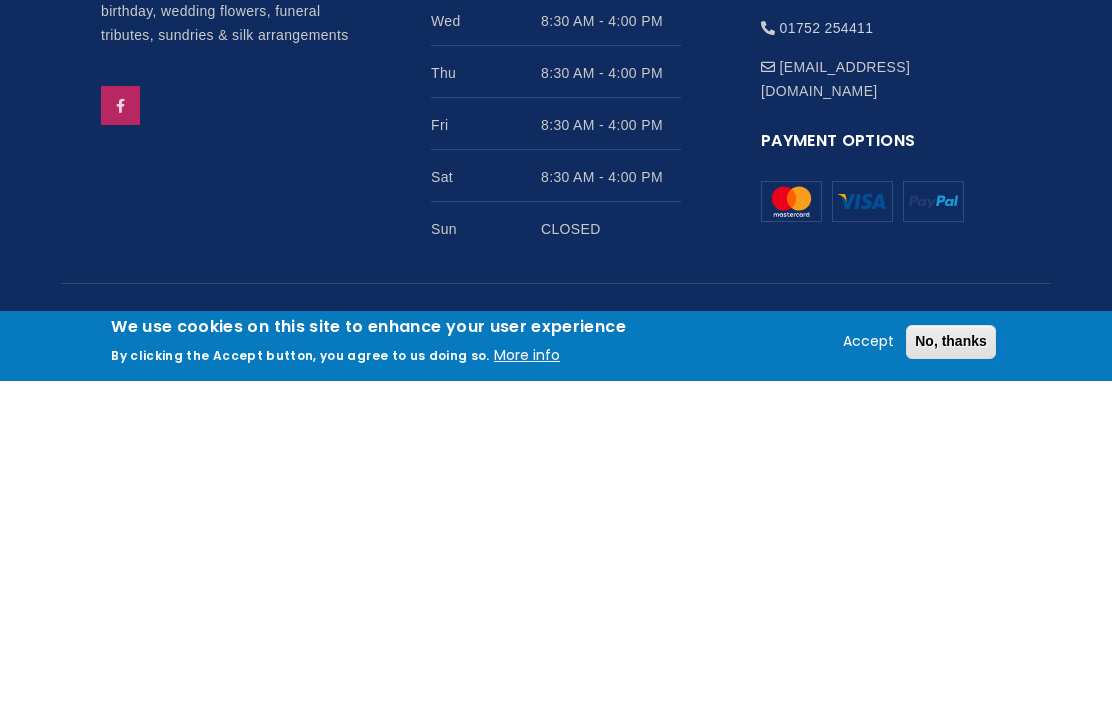 type on "PL6 5HE" 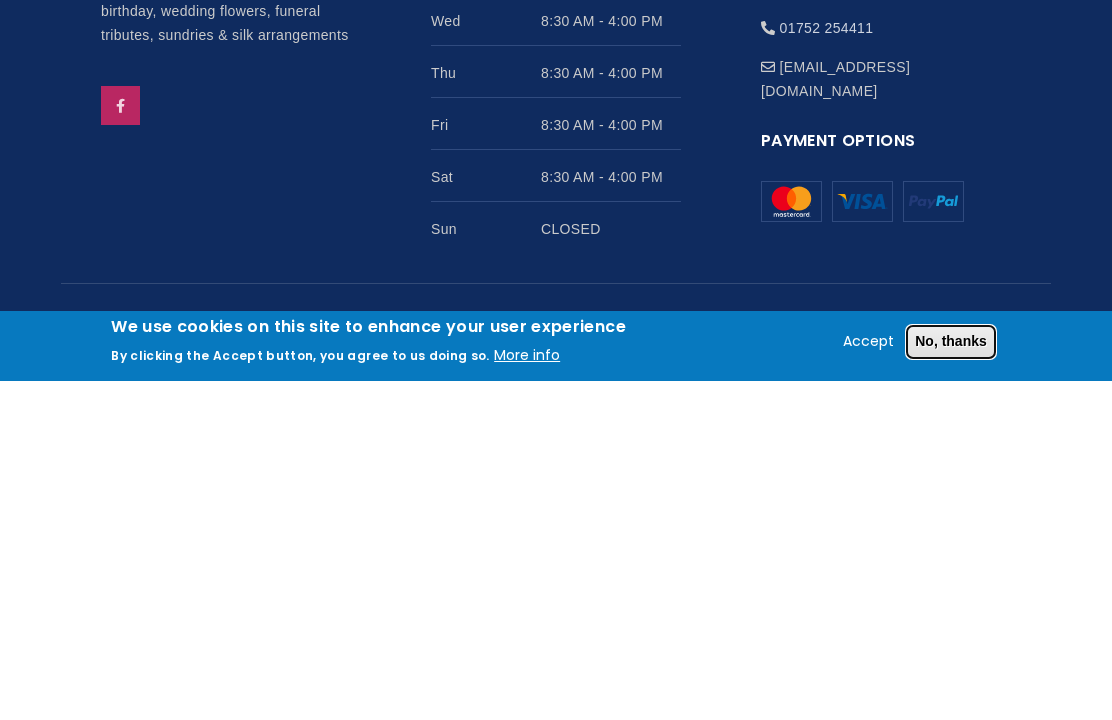 click on "No, thanks" at bounding box center [951, 681] 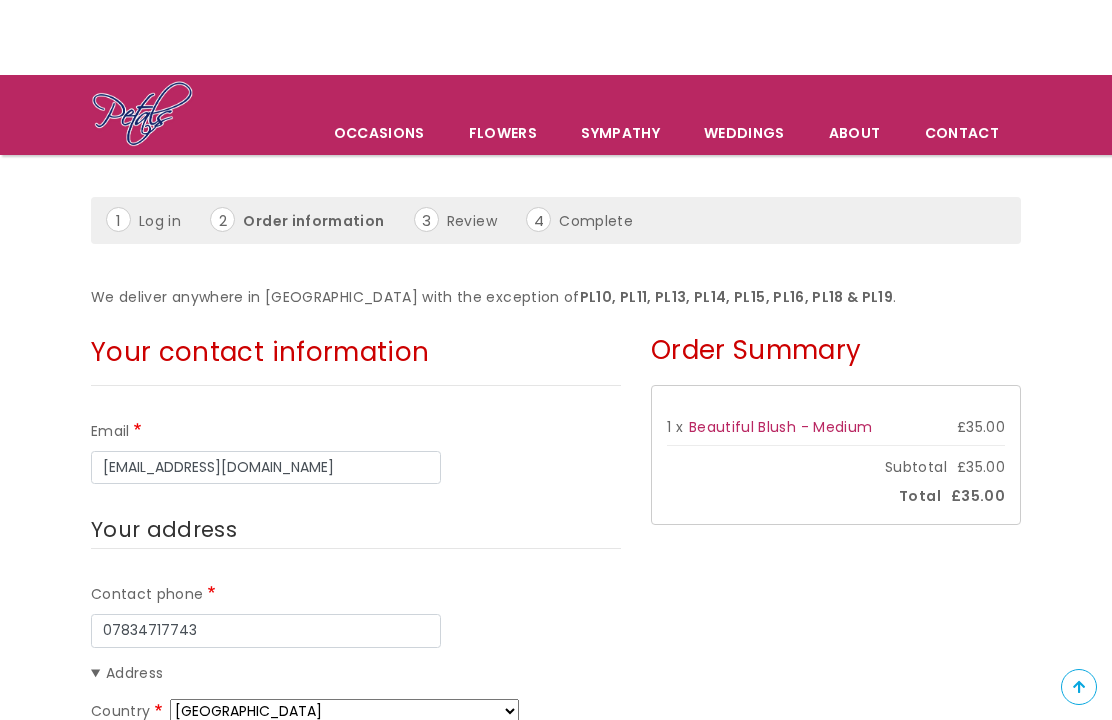 scroll, scrollTop: 0, scrollLeft: 0, axis: both 